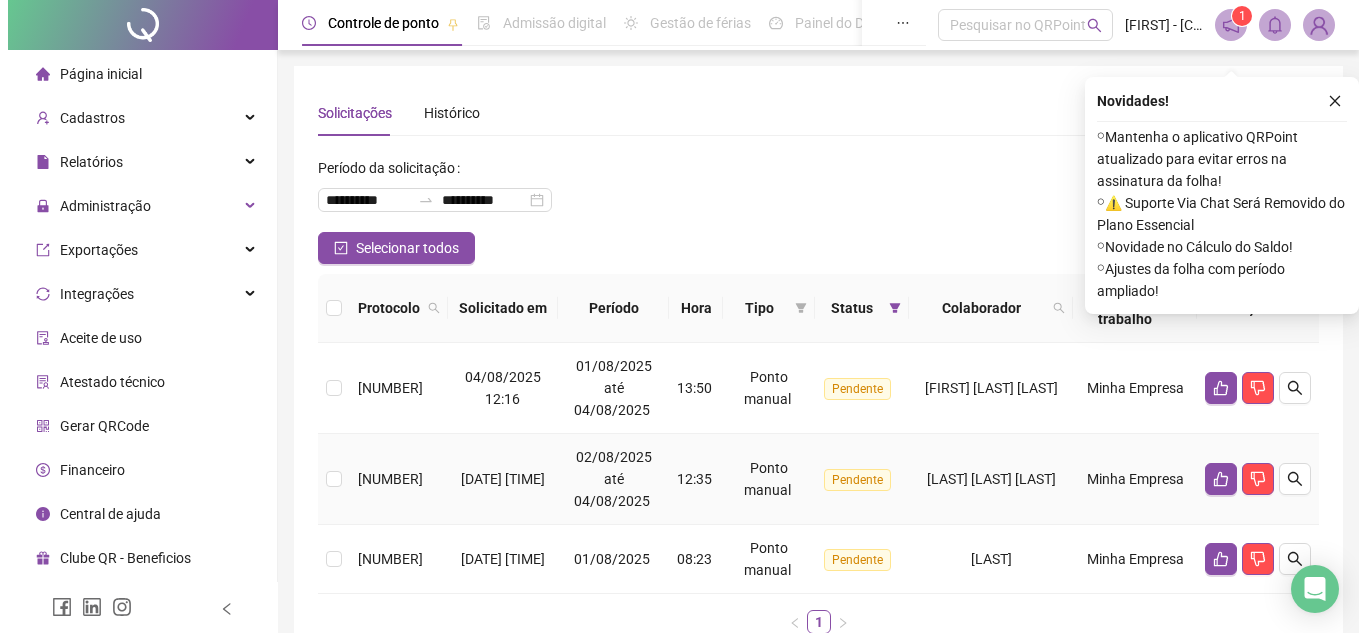 scroll, scrollTop: 100, scrollLeft: 0, axis: vertical 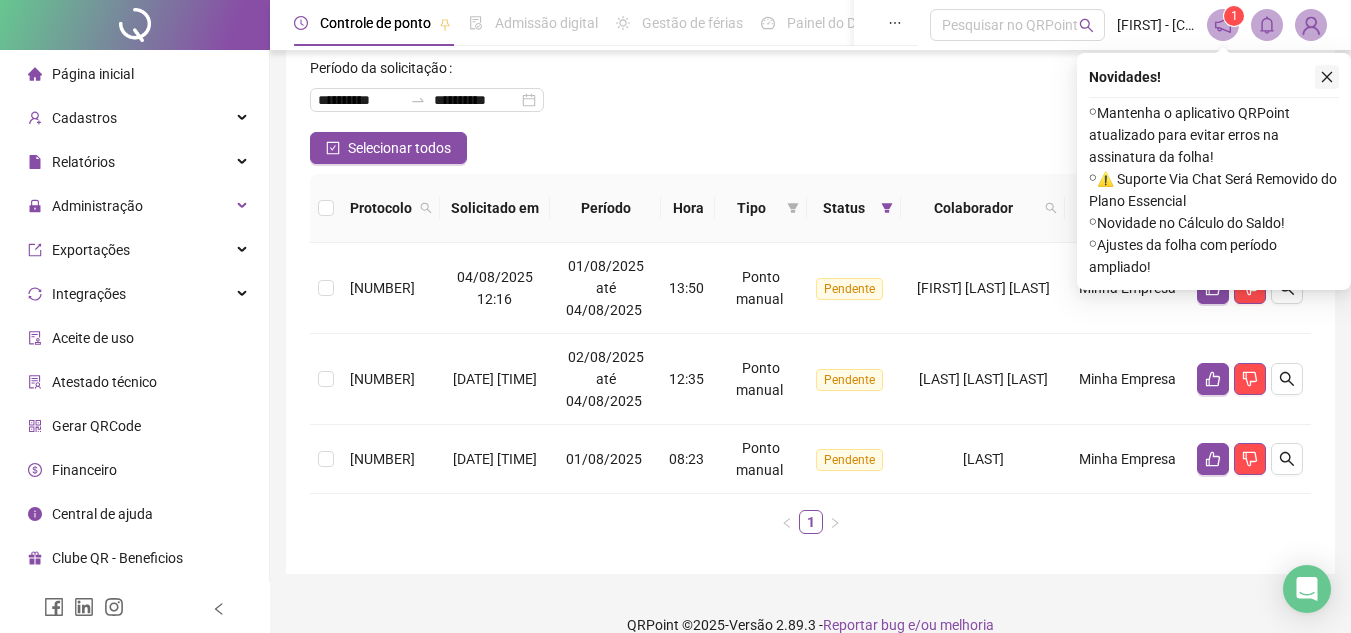 click at bounding box center [1327, 77] 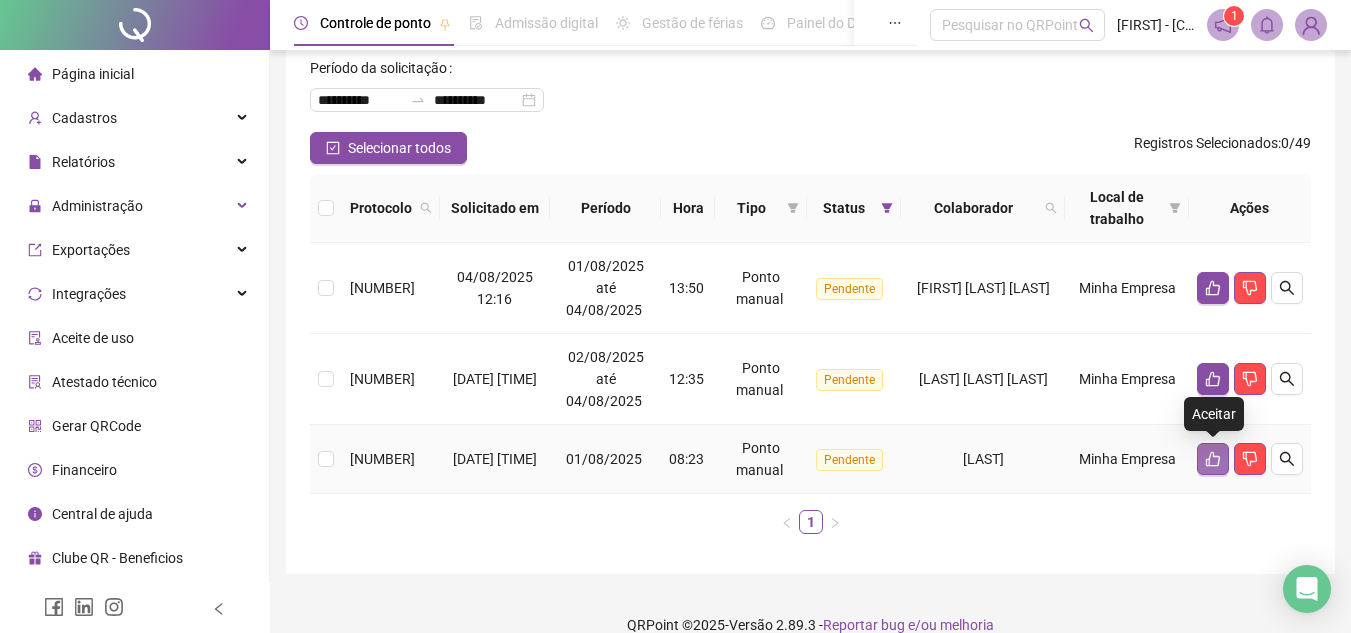 click 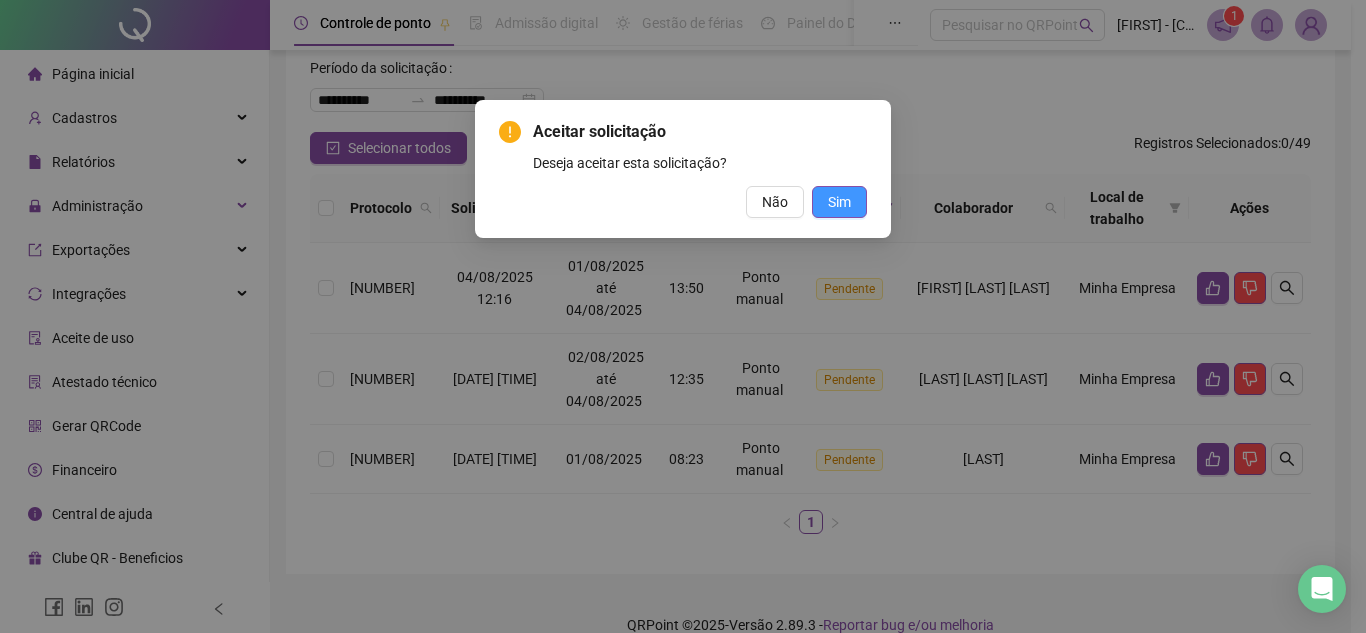 click on "Sim" at bounding box center [839, 202] 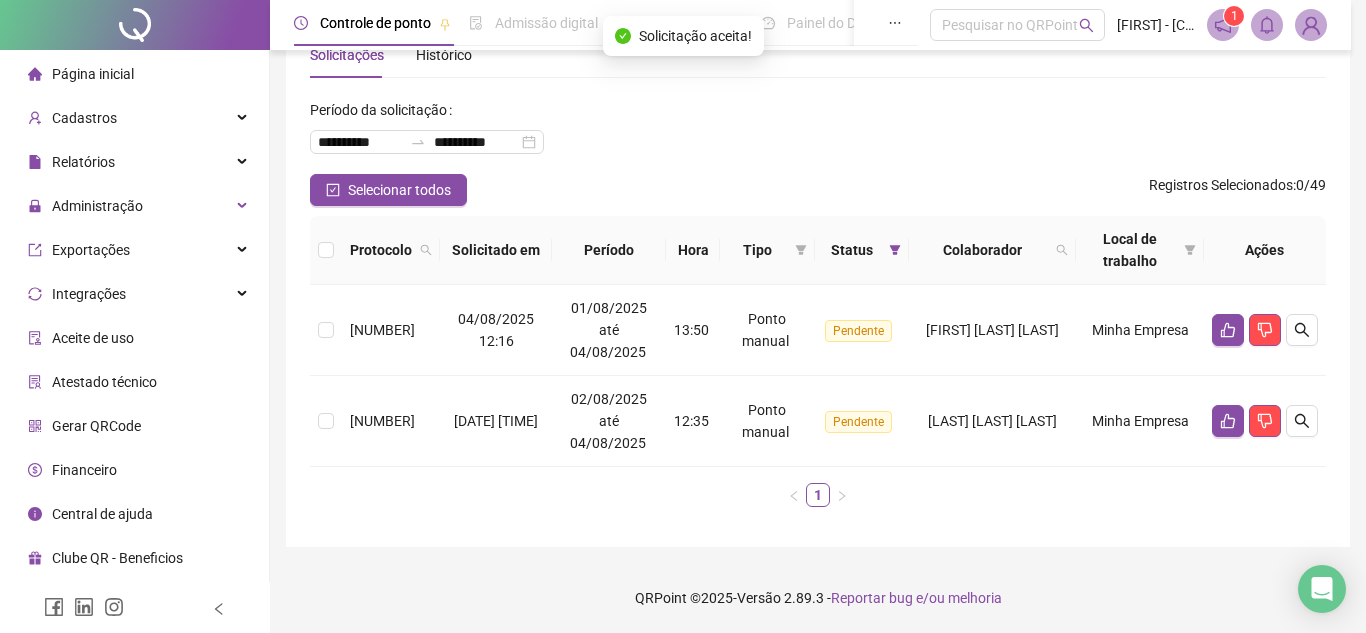 scroll, scrollTop: 58, scrollLeft: 0, axis: vertical 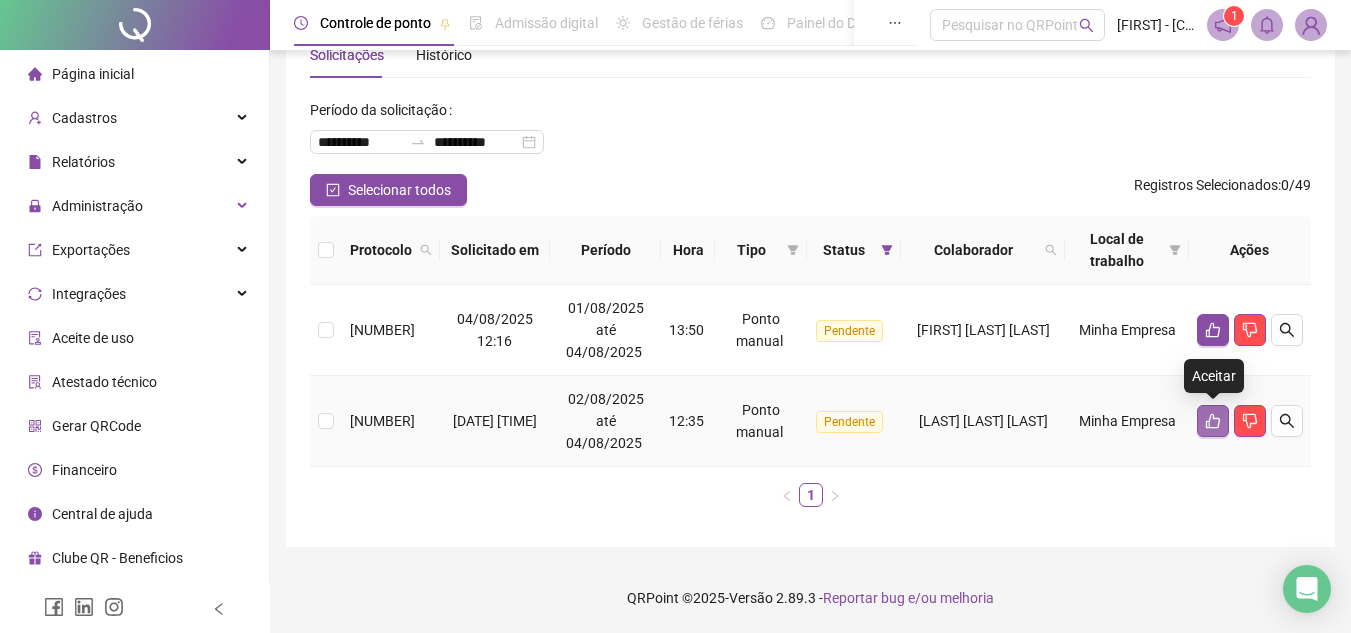 click 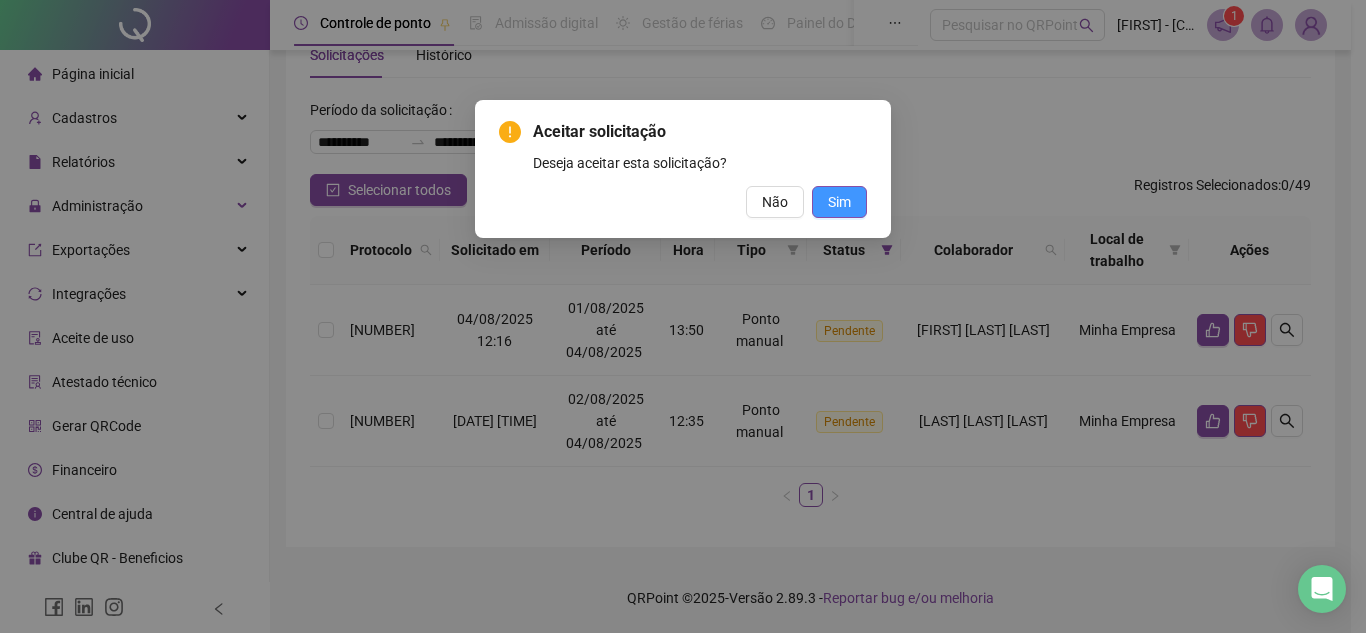 click on "Sim" at bounding box center (839, 202) 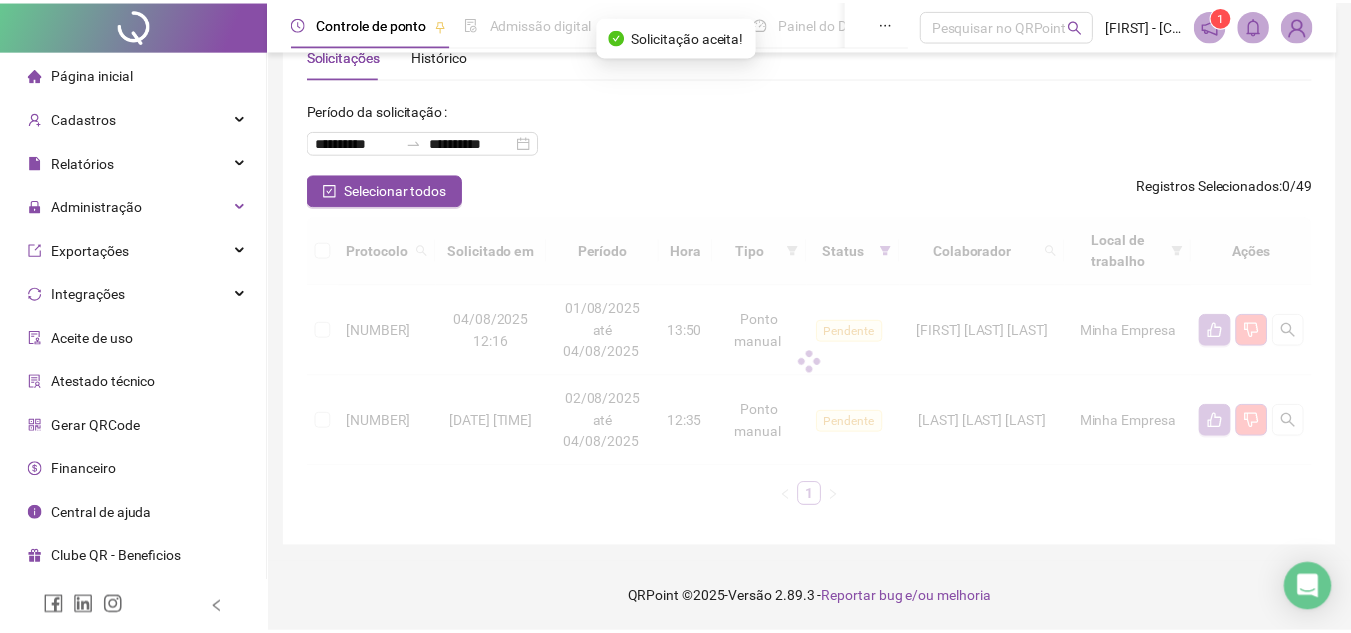 scroll, scrollTop: 0, scrollLeft: 0, axis: both 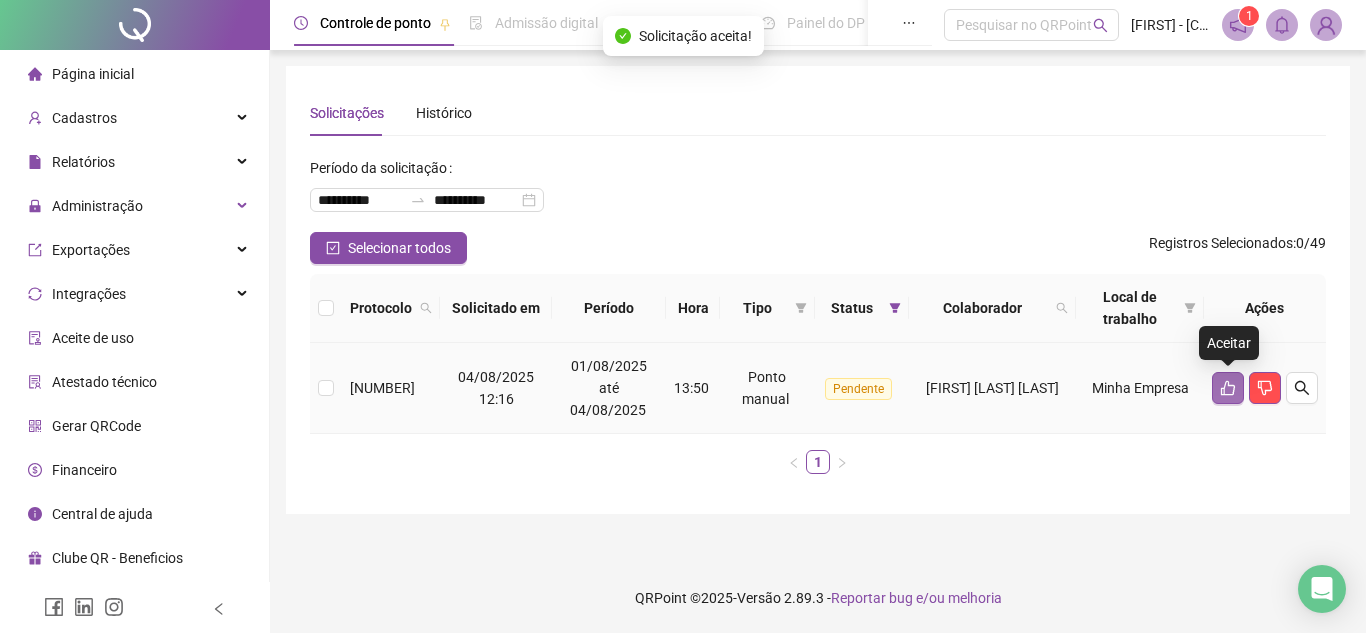 click 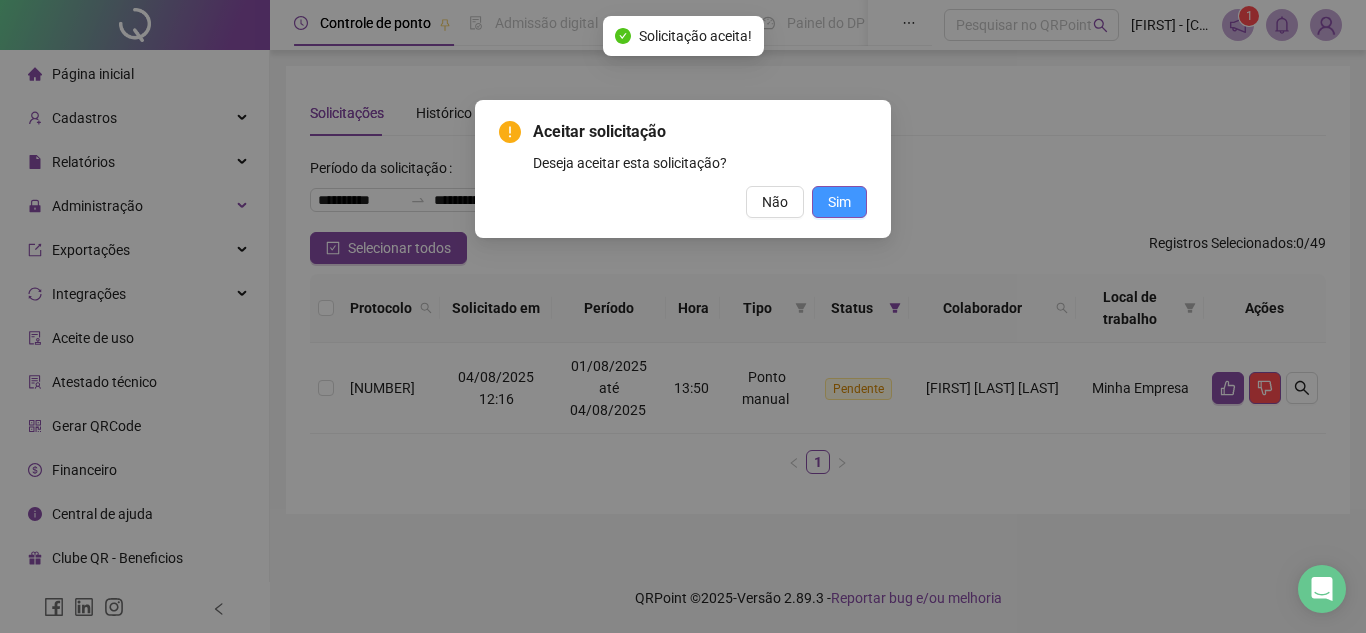 click on "Sim" at bounding box center (839, 202) 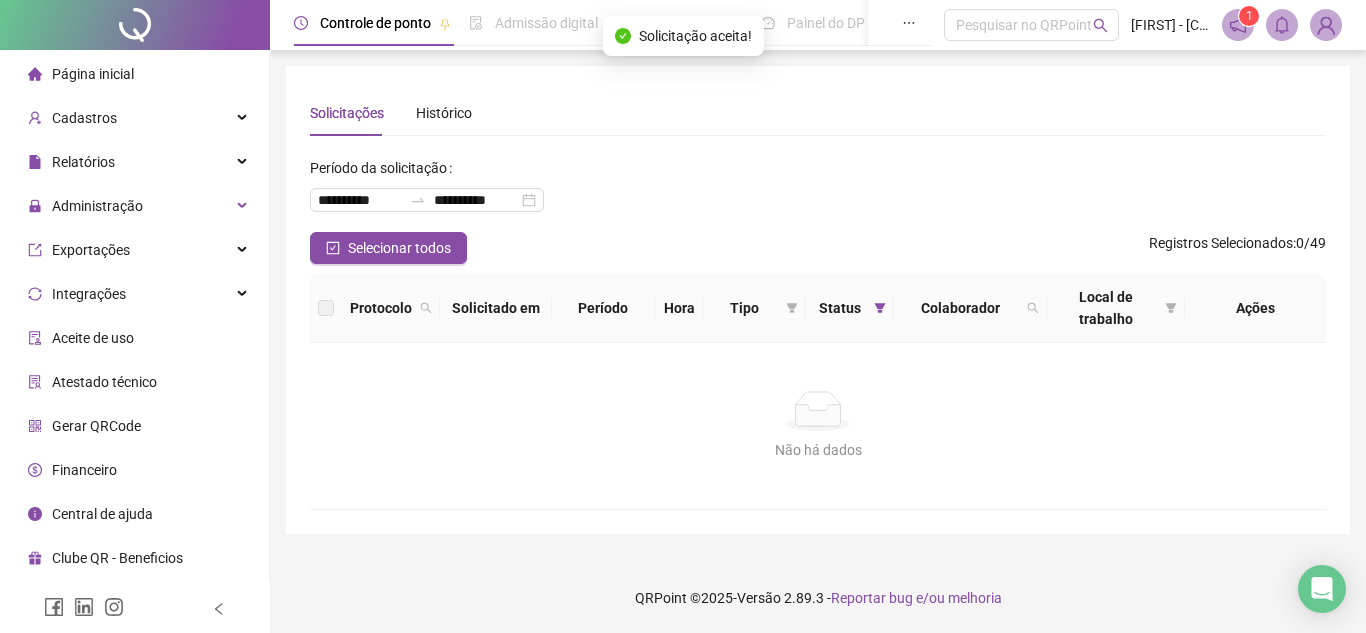click on "Página inicial" at bounding box center (81, 74) 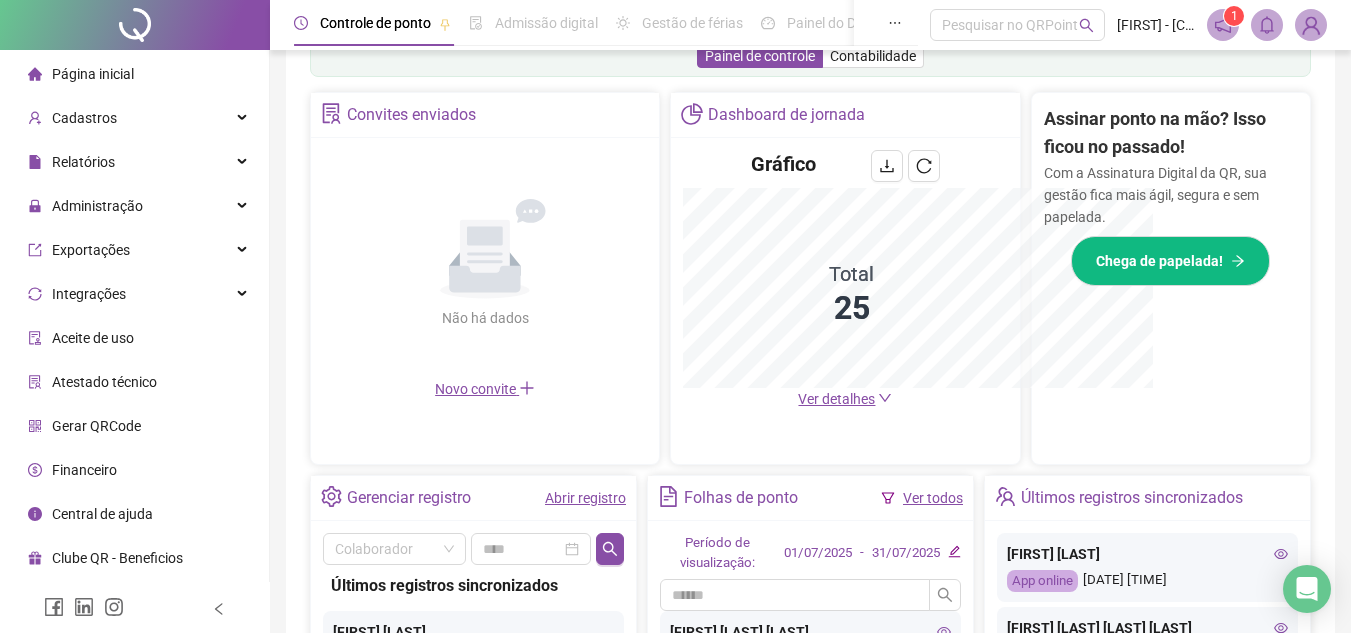 scroll, scrollTop: 645, scrollLeft: 0, axis: vertical 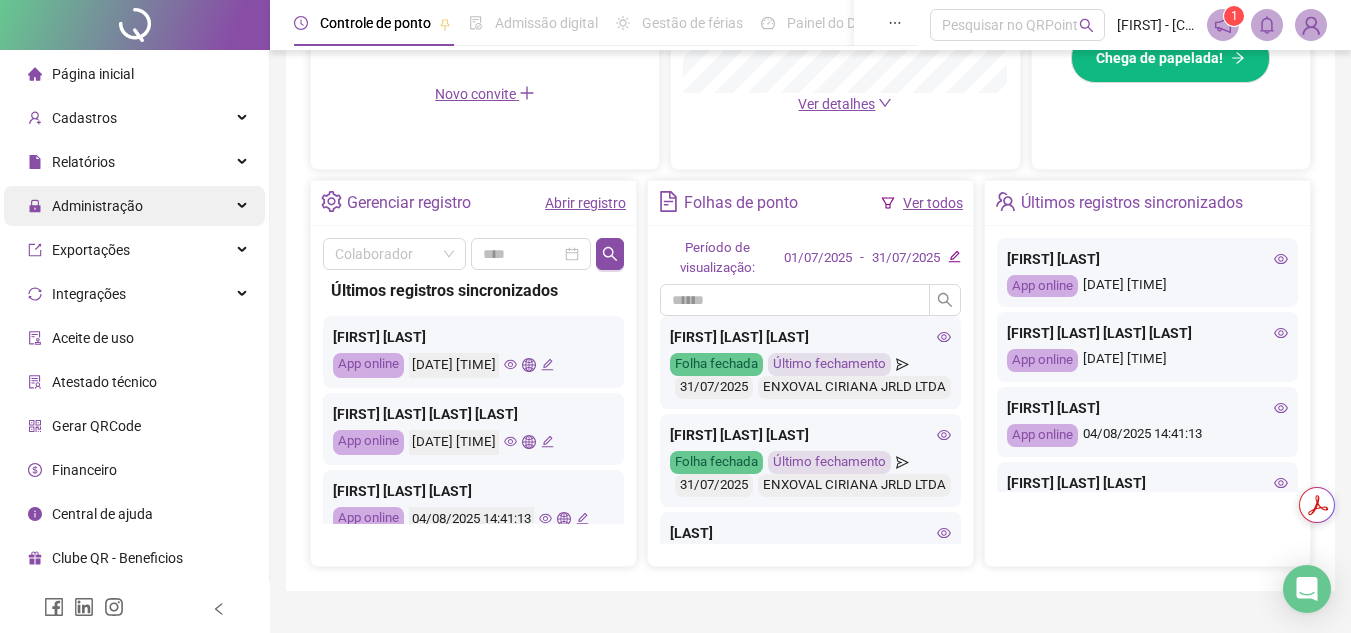 click on "Administração" at bounding box center (97, 206) 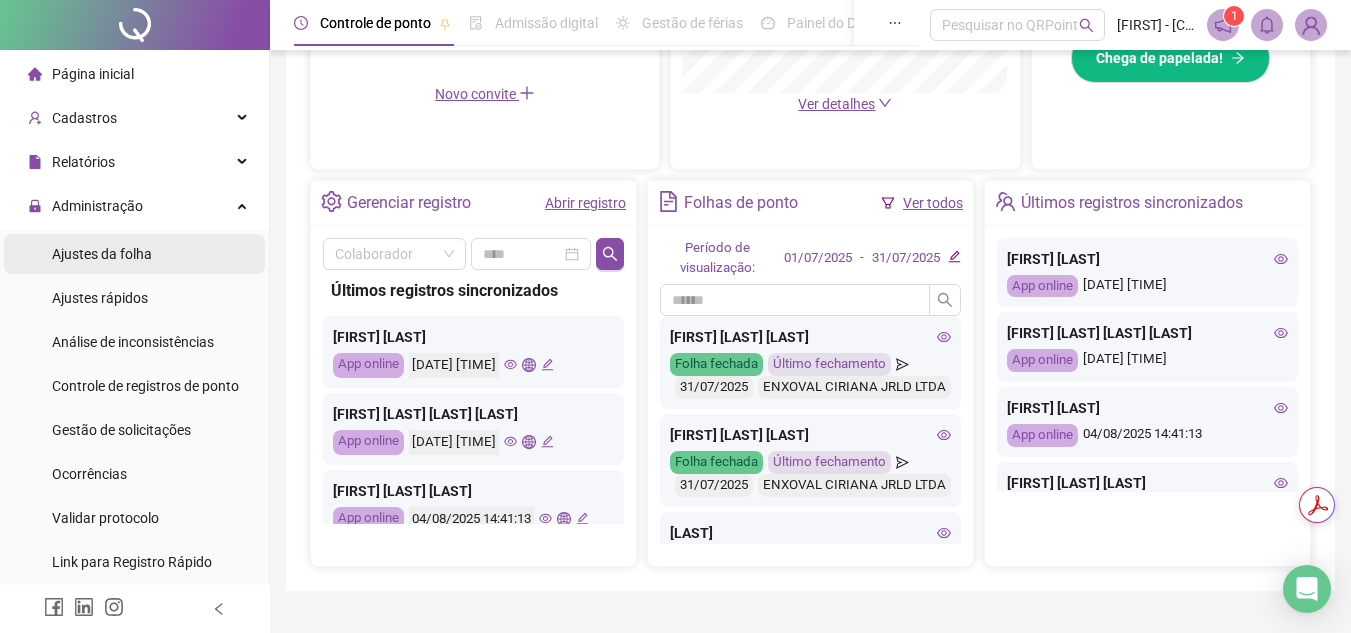 click on "Ajustes da folha" at bounding box center [102, 254] 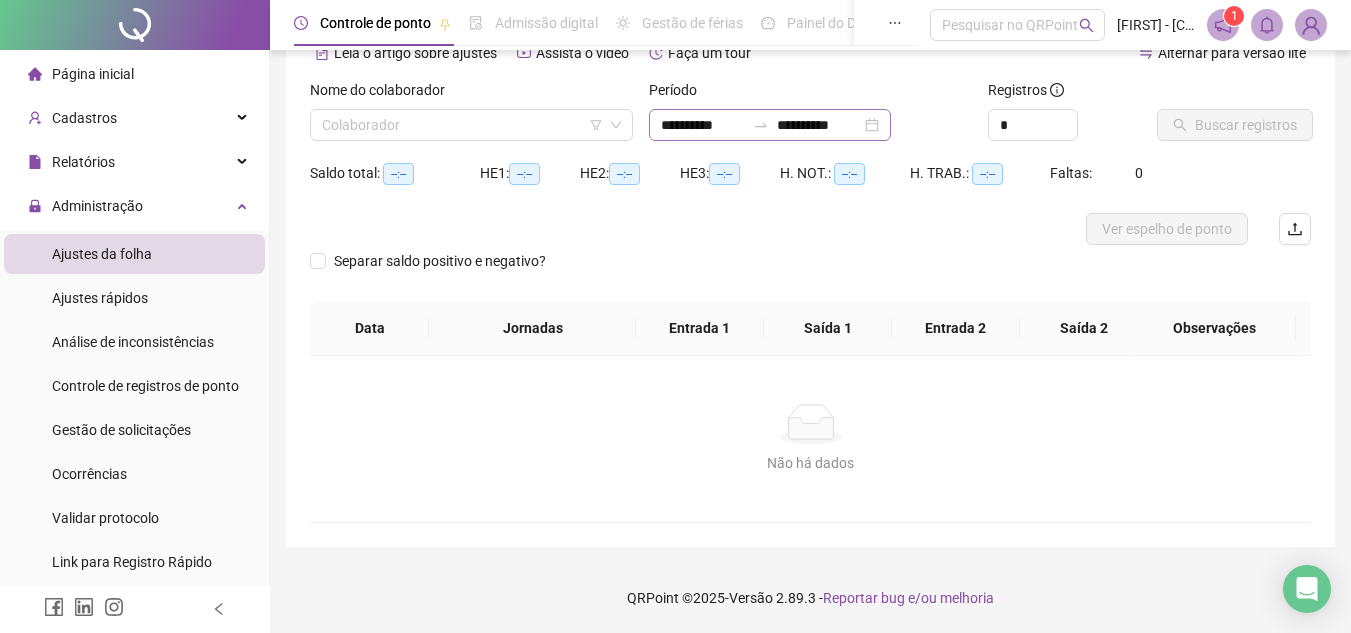 click on "**********" at bounding box center [770, 125] 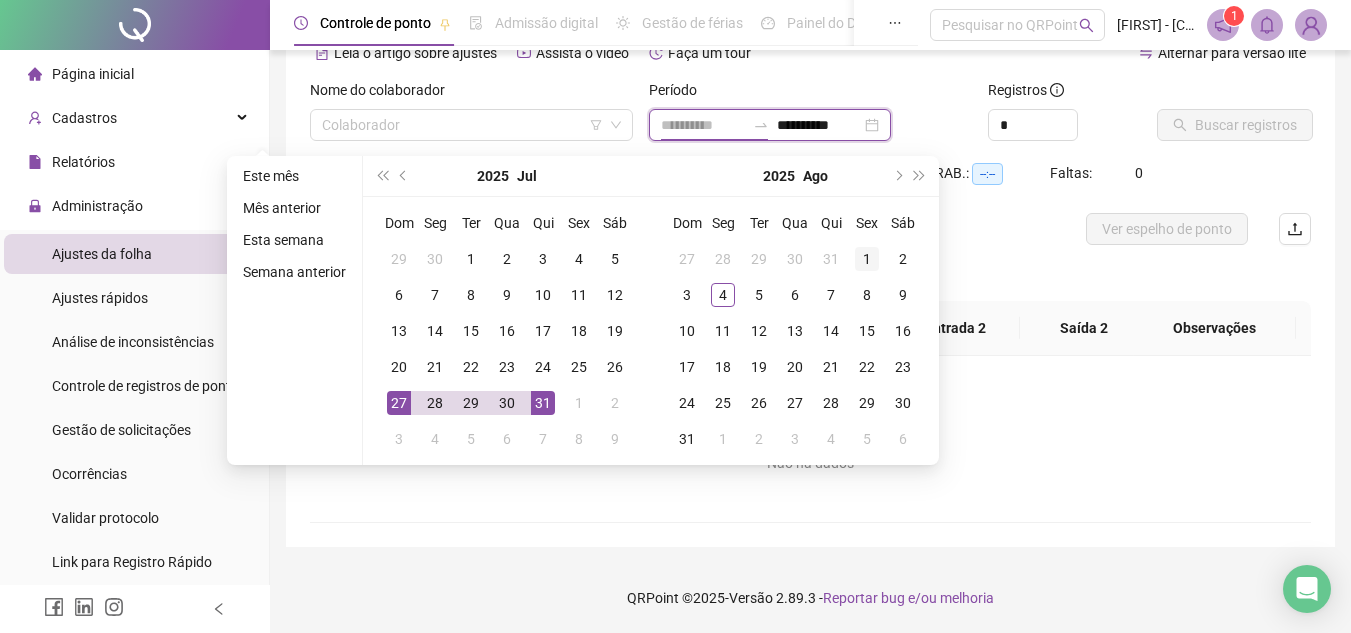 type on "**********" 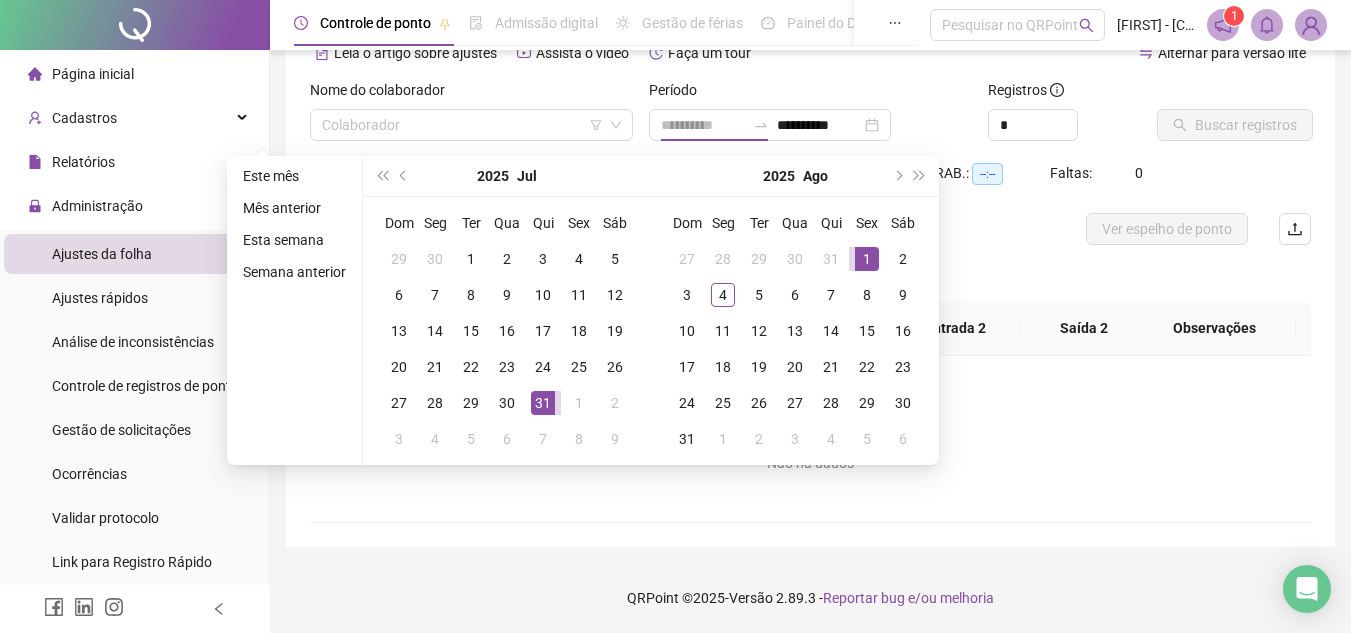 click on "1" at bounding box center (867, 259) 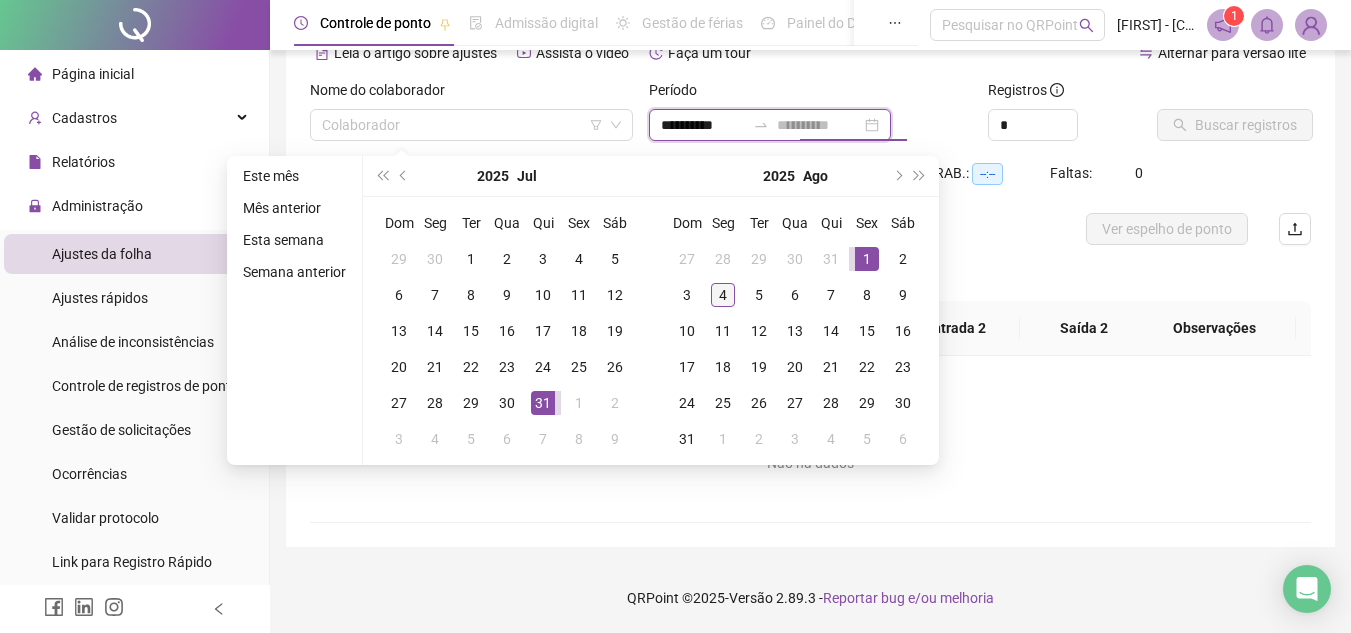 type on "**********" 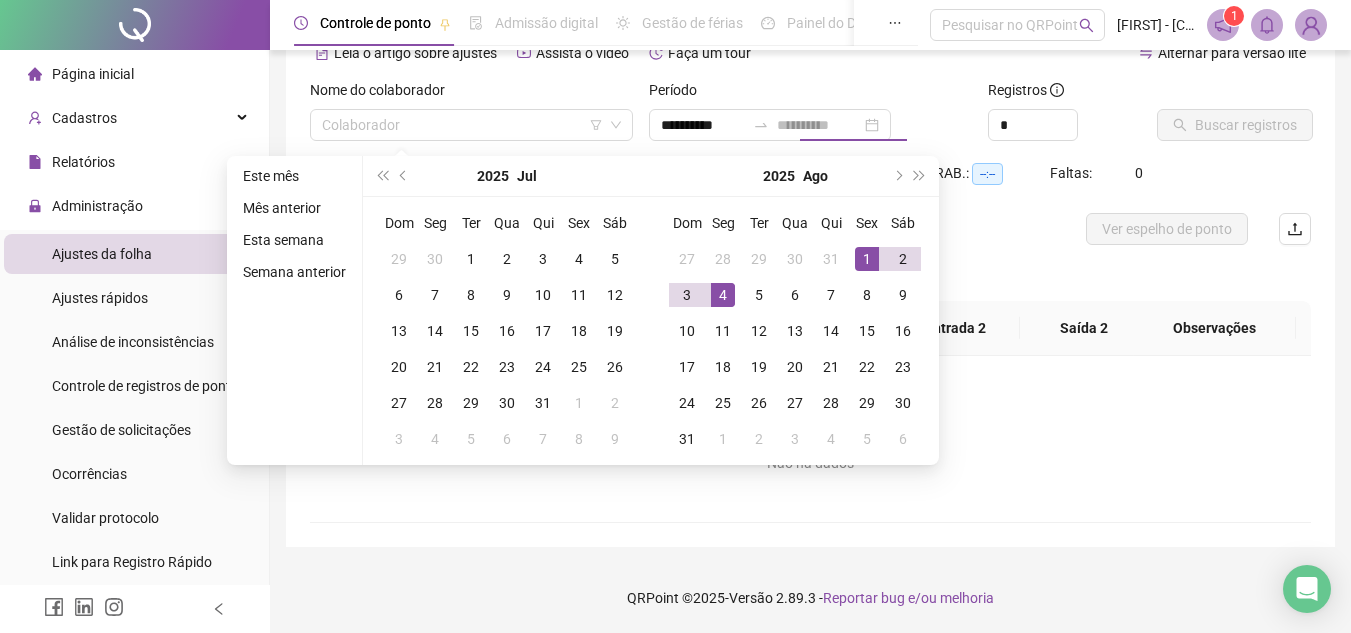 click on "4" at bounding box center [723, 295] 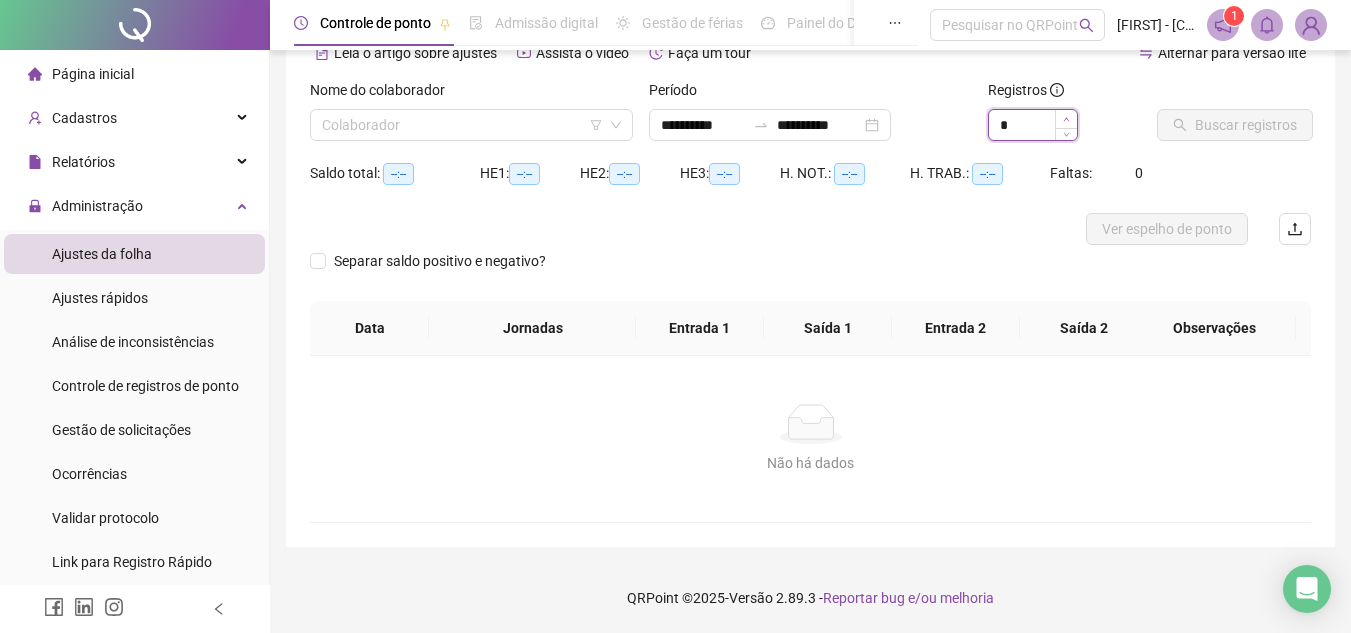 type on "*" 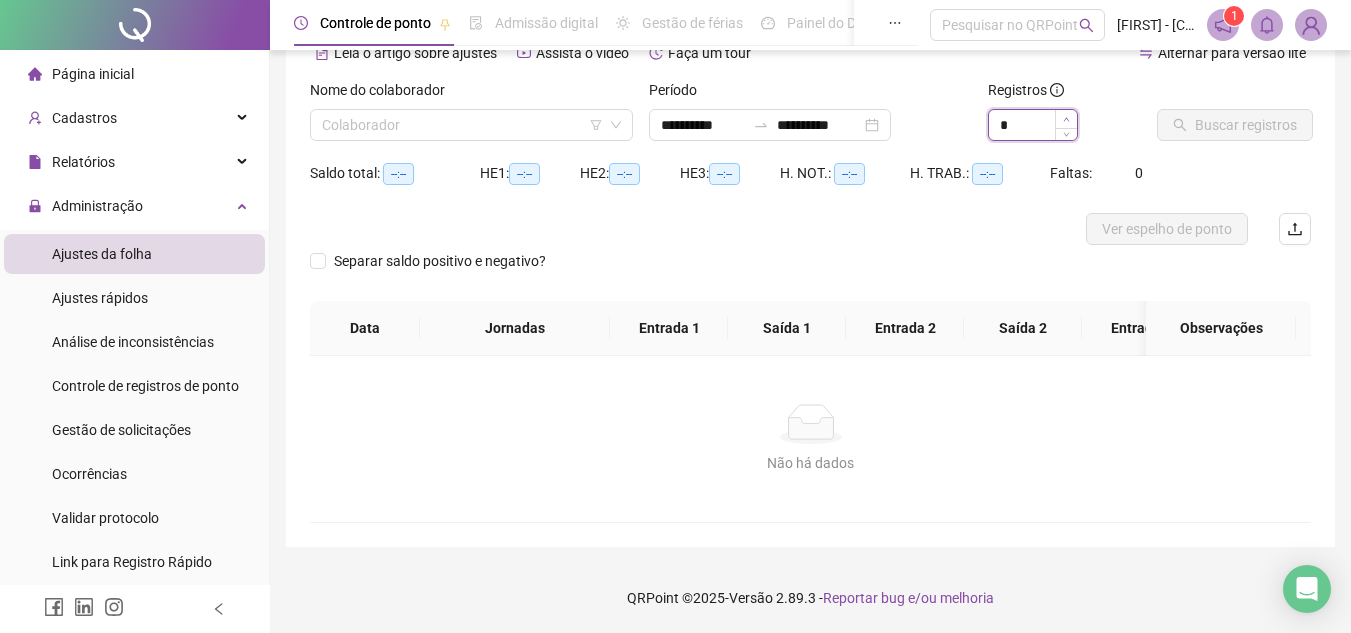 click 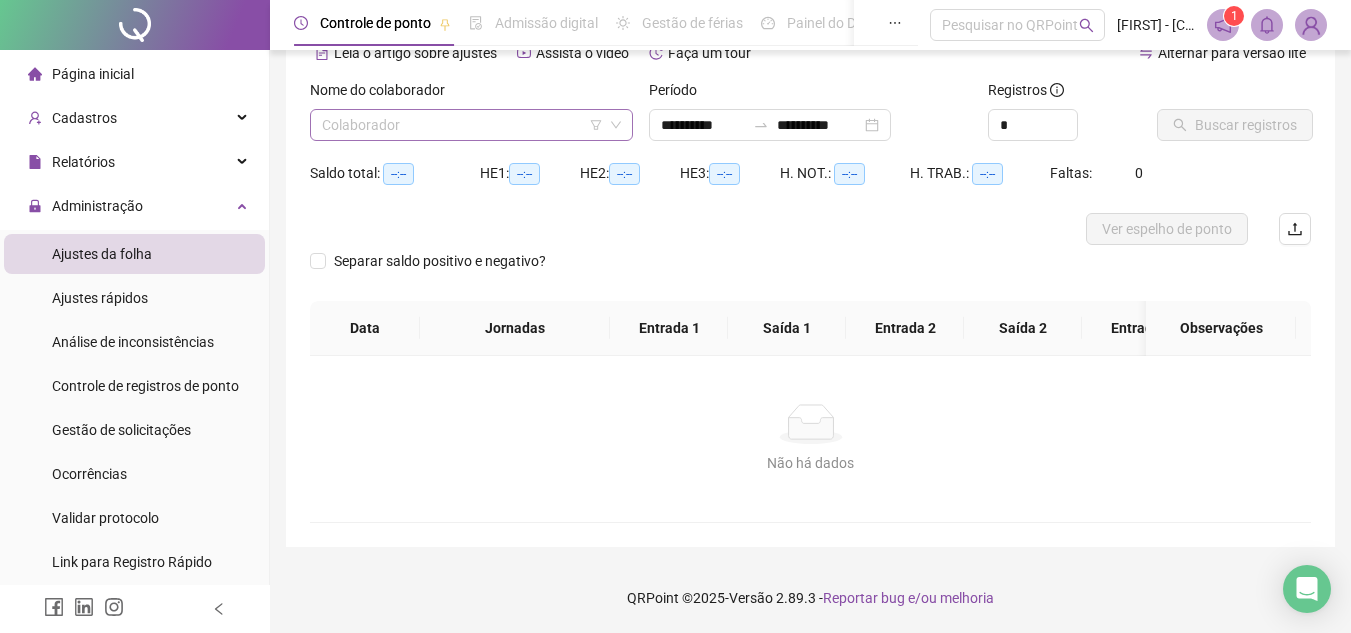 click at bounding box center [462, 125] 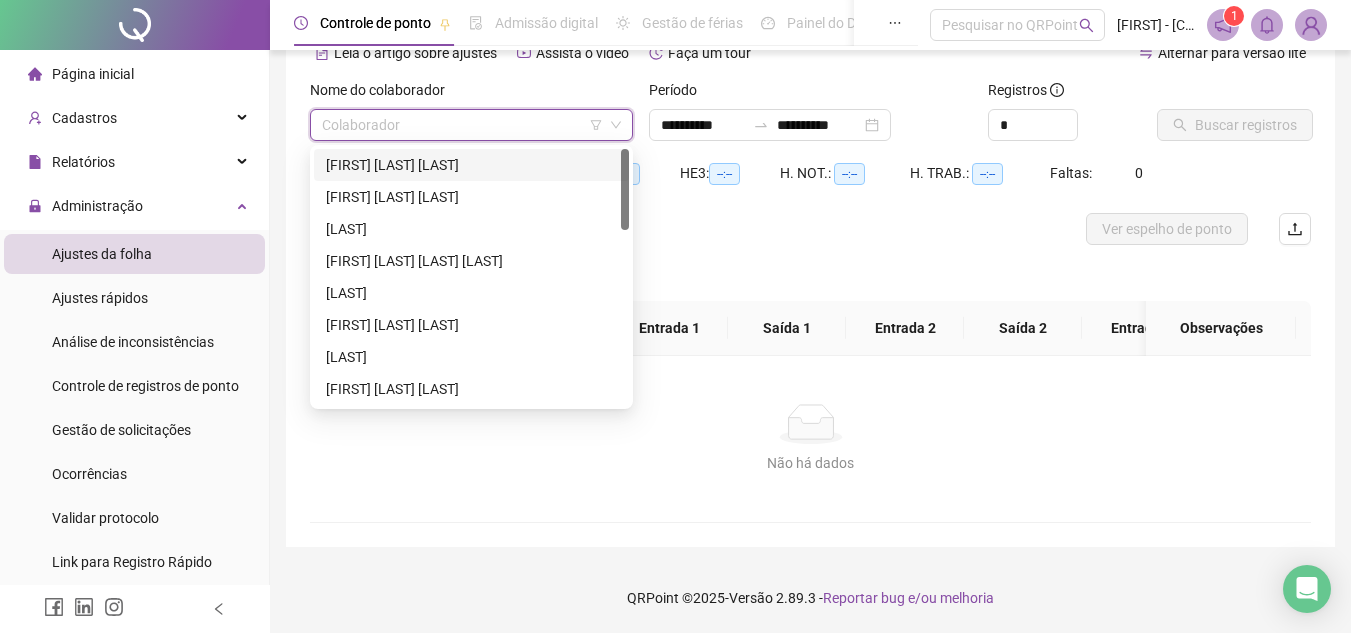 click on "[FIRST] [LAST] [LAST]" at bounding box center (471, 165) 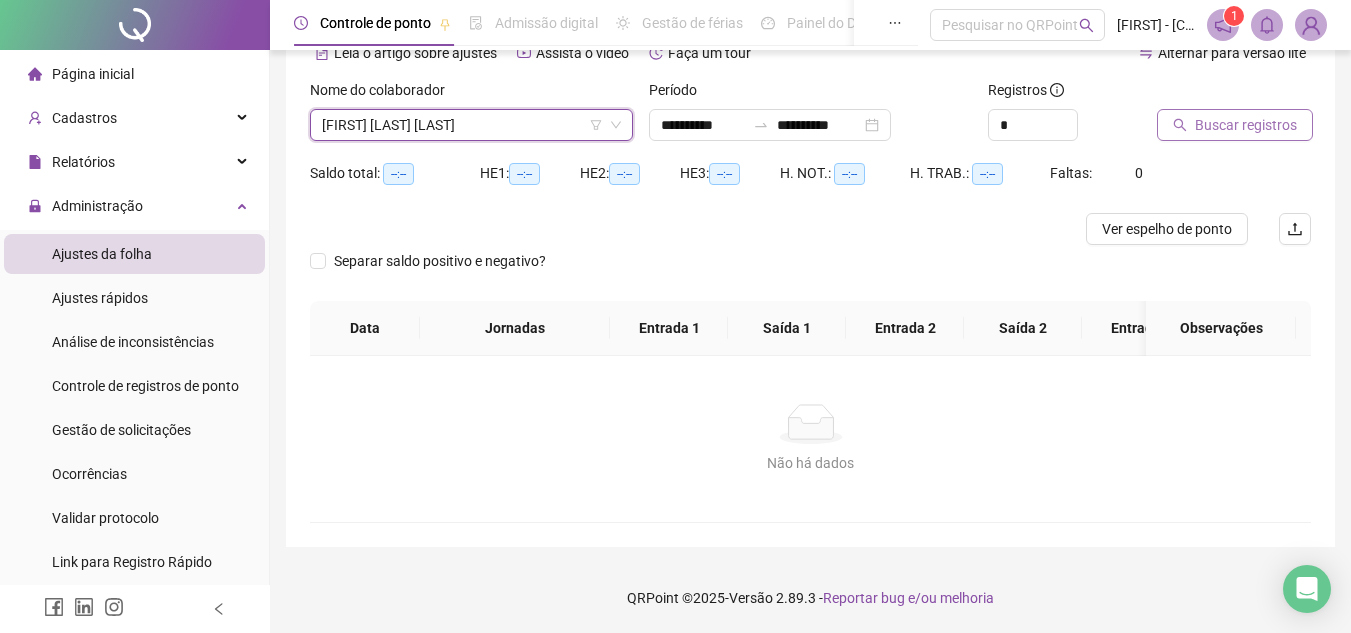 click 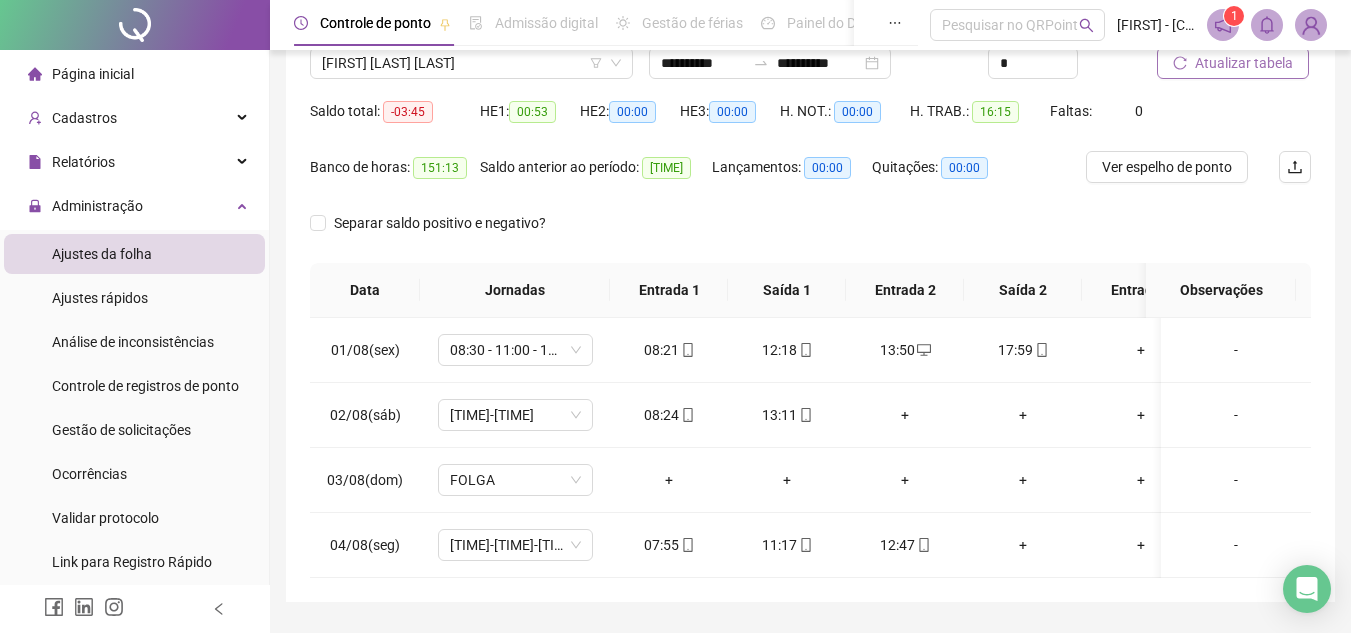 scroll, scrollTop: 137, scrollLeft: 0, axis: vertical 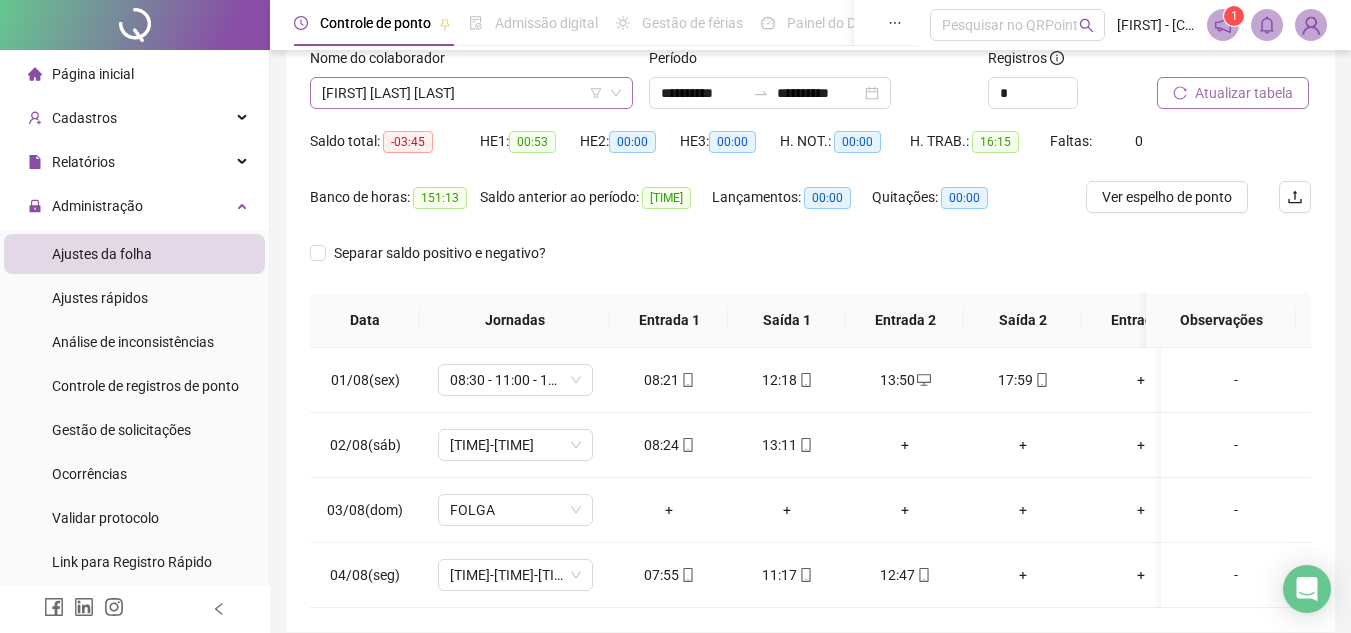 click on "[FIRST] [LAST] [LAST]" at bounding box center [471, 93] 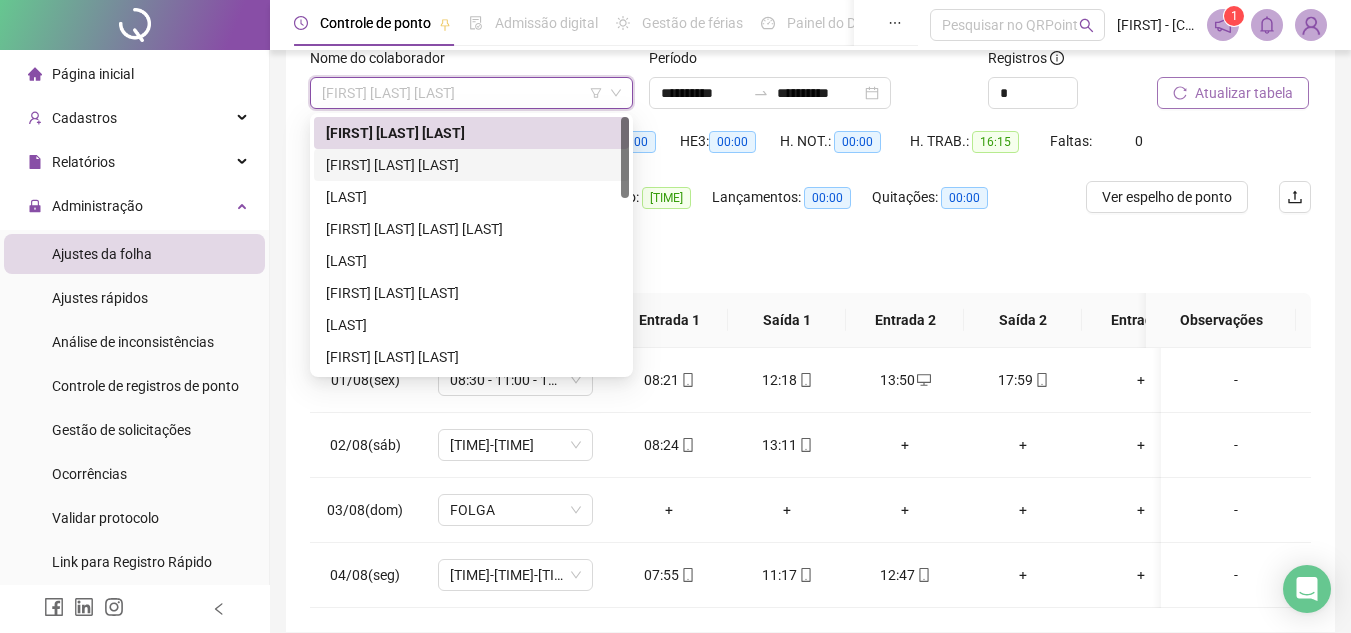click on "[FIRST] [LAST] [LAST]" at bounding box center (471, 165) 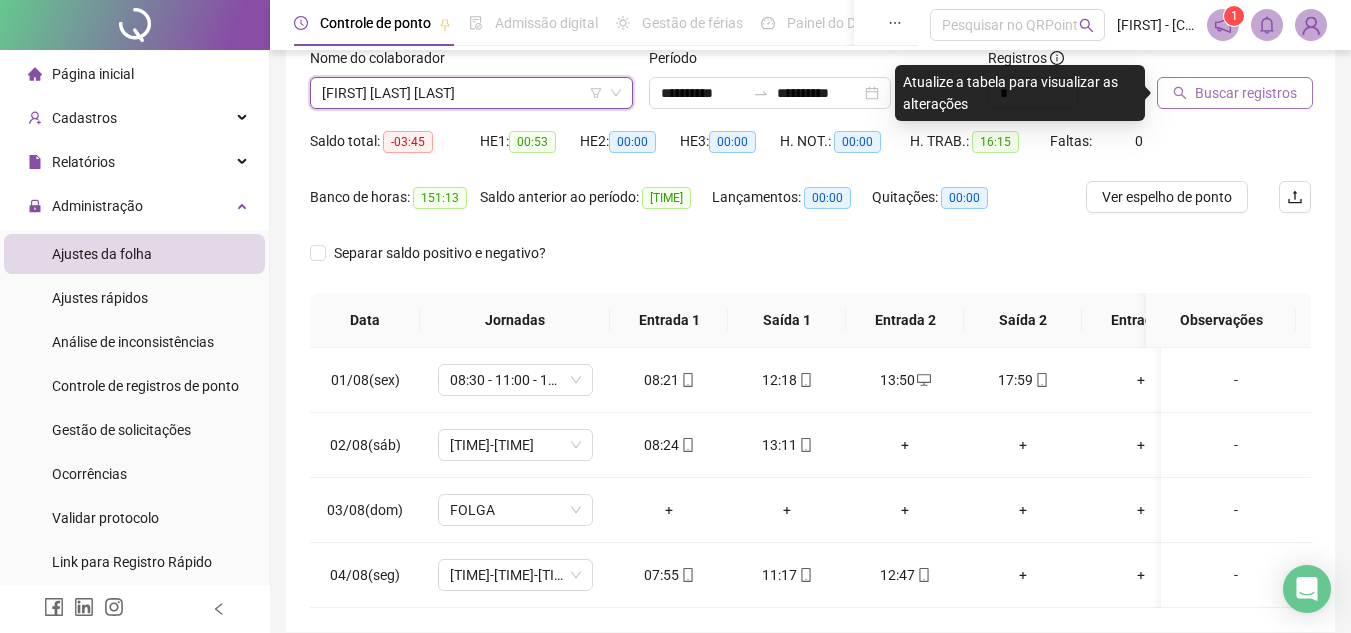 click on "Buscar registros" at bounding box center [1246, 93] 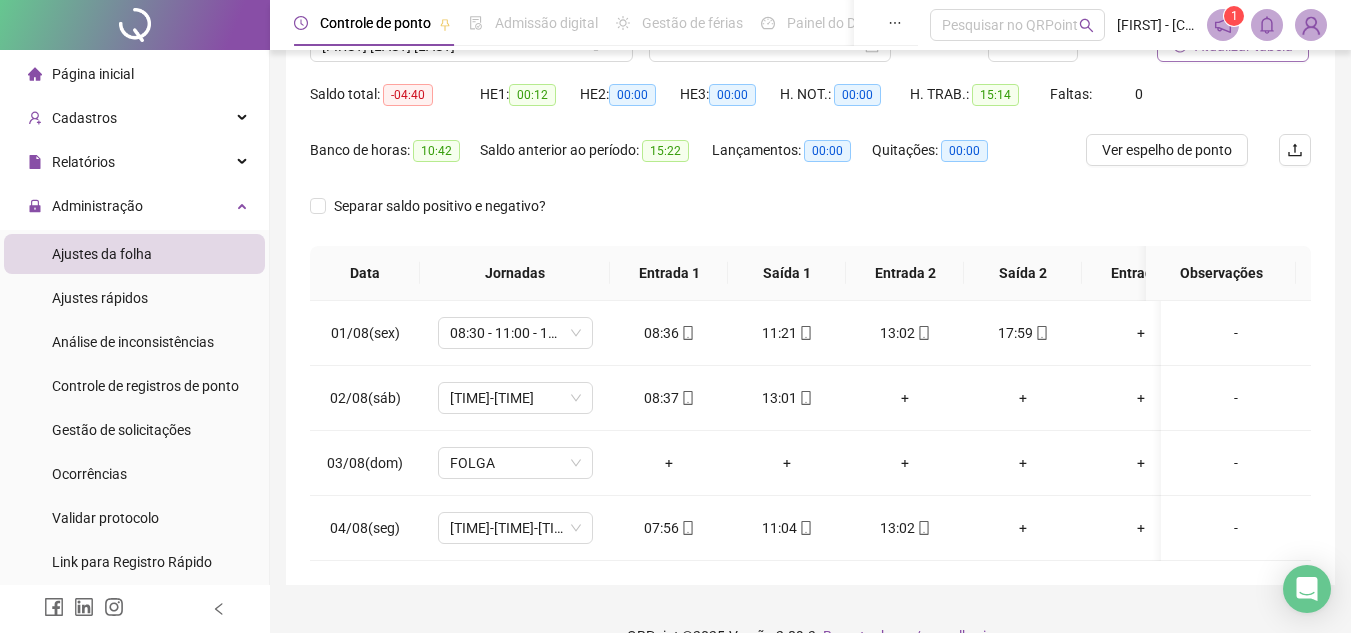 scroll, scrollTop: 137, scrollLeft: 0, axis: vertical 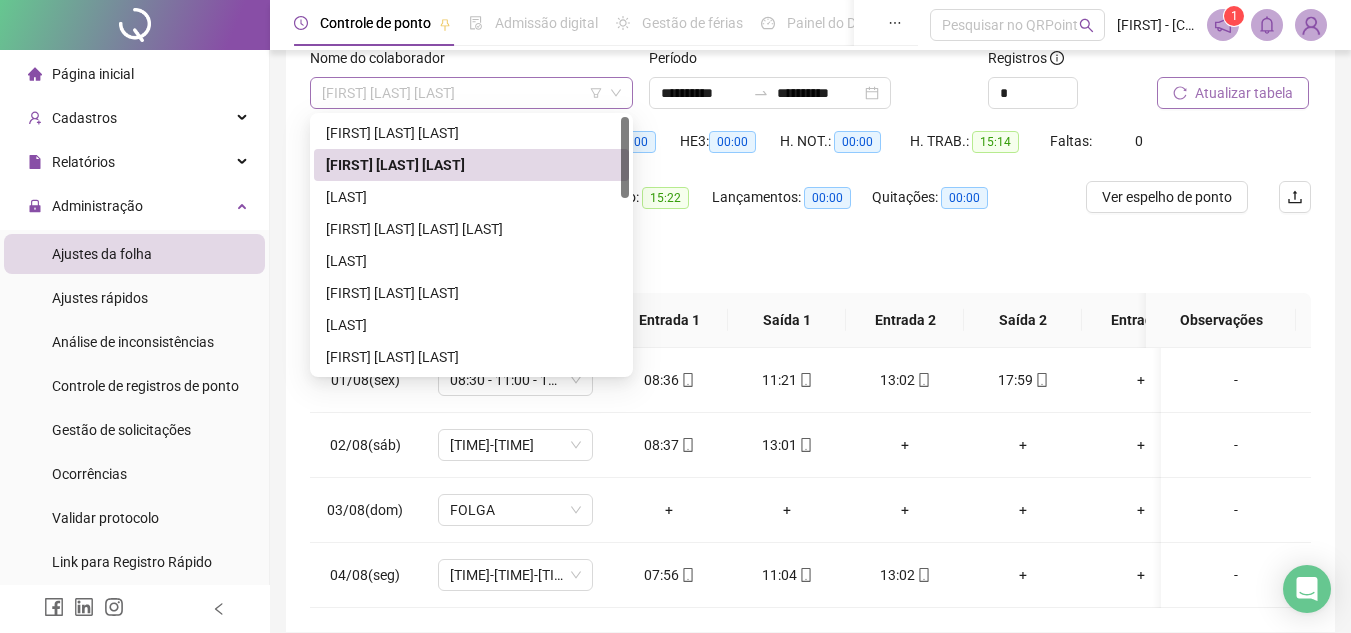 click on "[FIRST] [LAST] [LAST]" at bounding box center (471, 93) 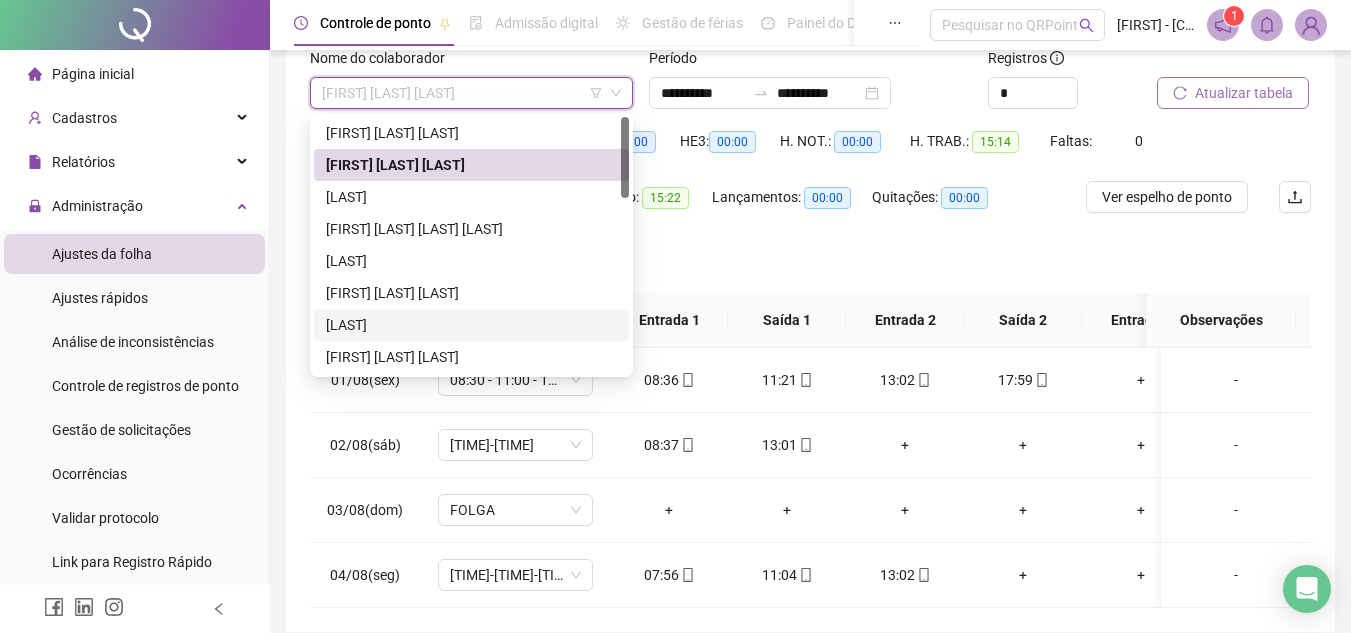 click on "[LAST]" at bounding box center [471, 325] 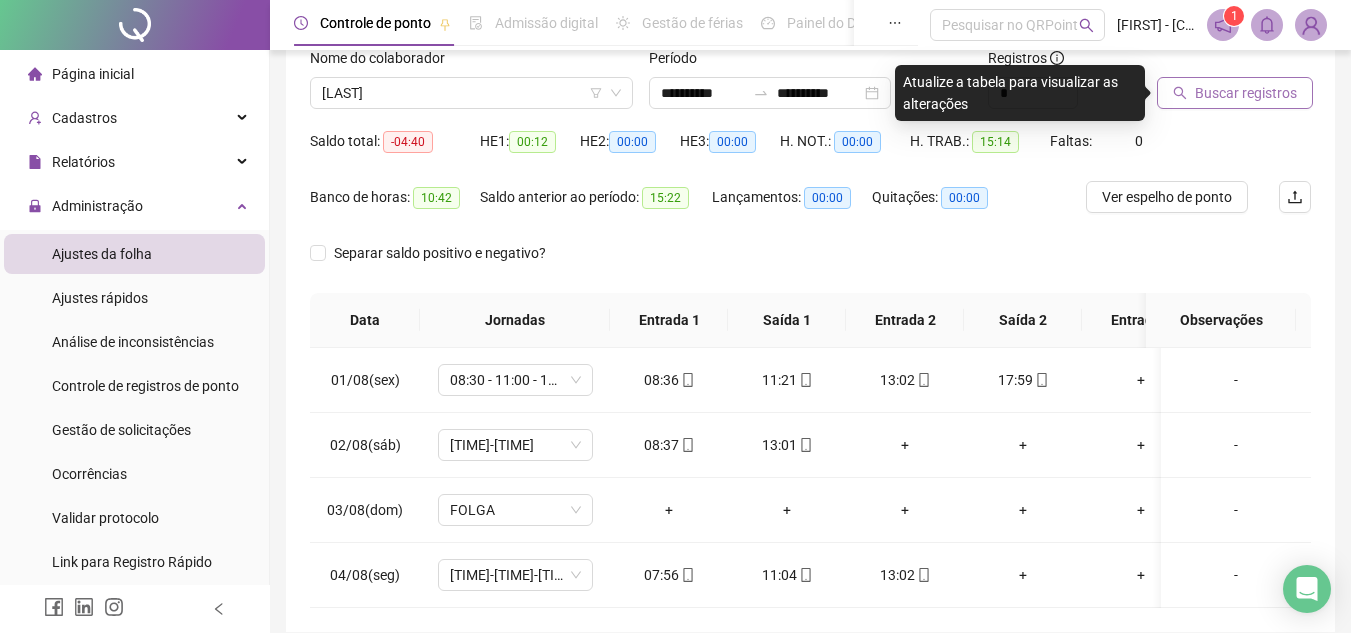 click on "Buscar registros" at bounding box center [1246, 93] 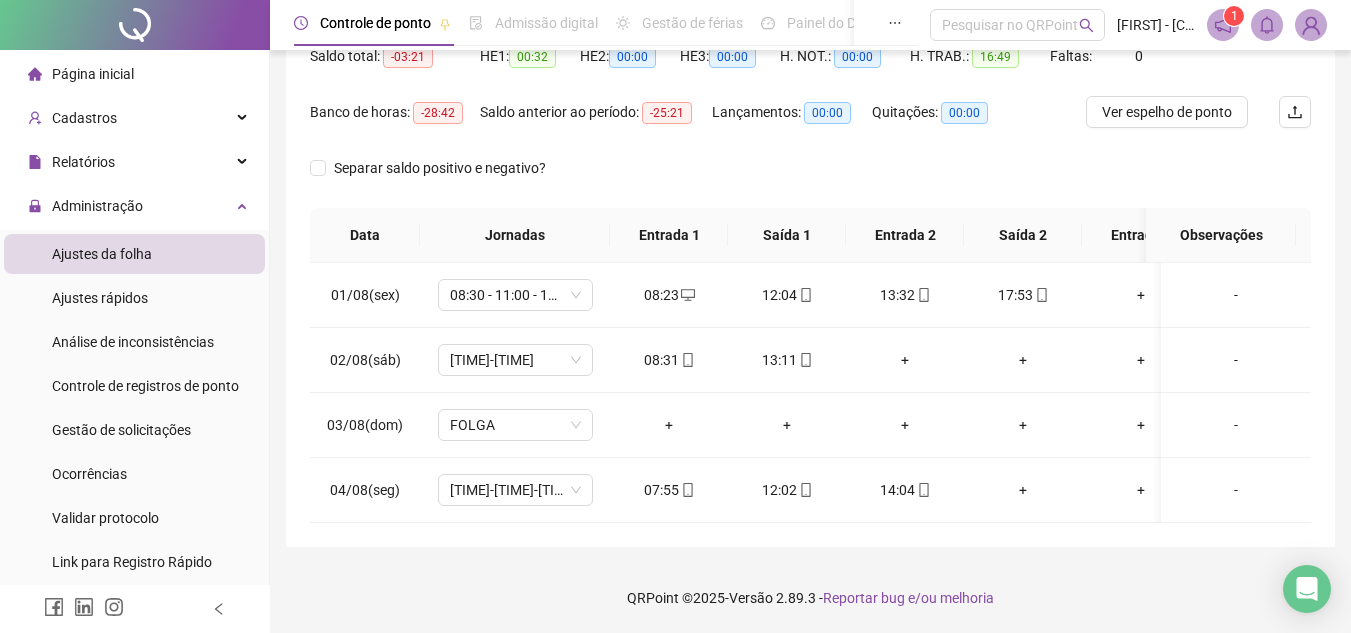 scroll, scrollTop: 37, scrollLeft: 0, axis: vertical 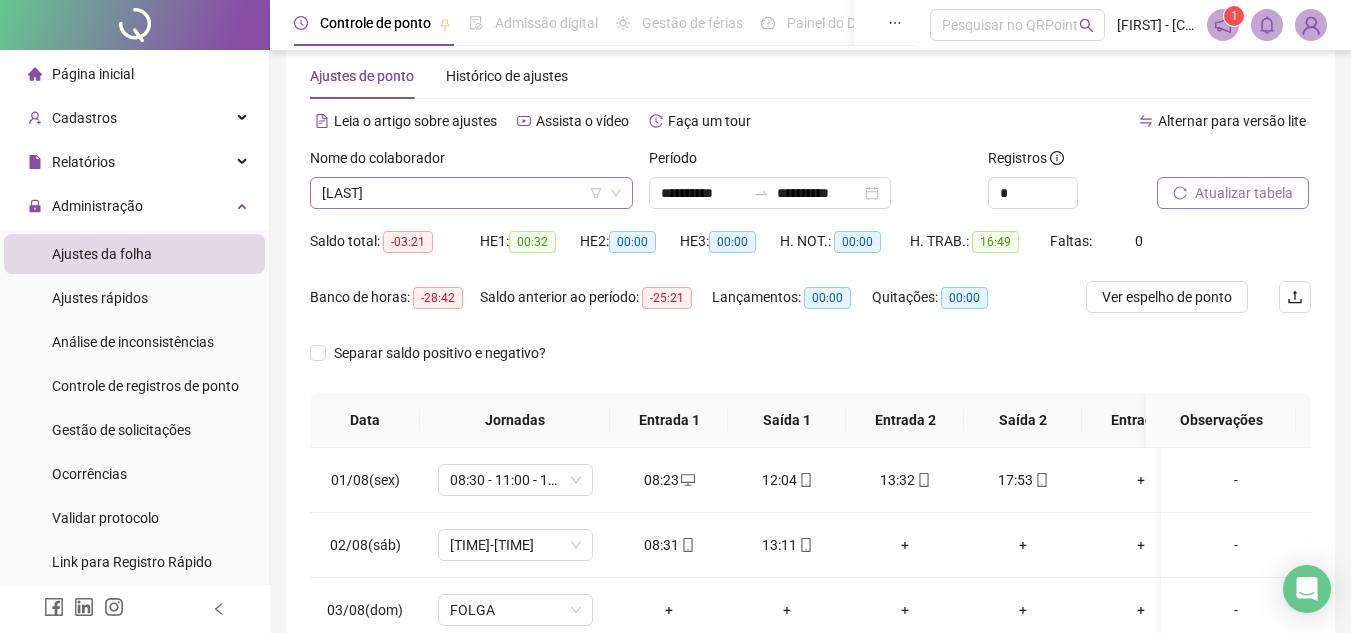 click on "[LAST]" at bounding box center [471, 193] 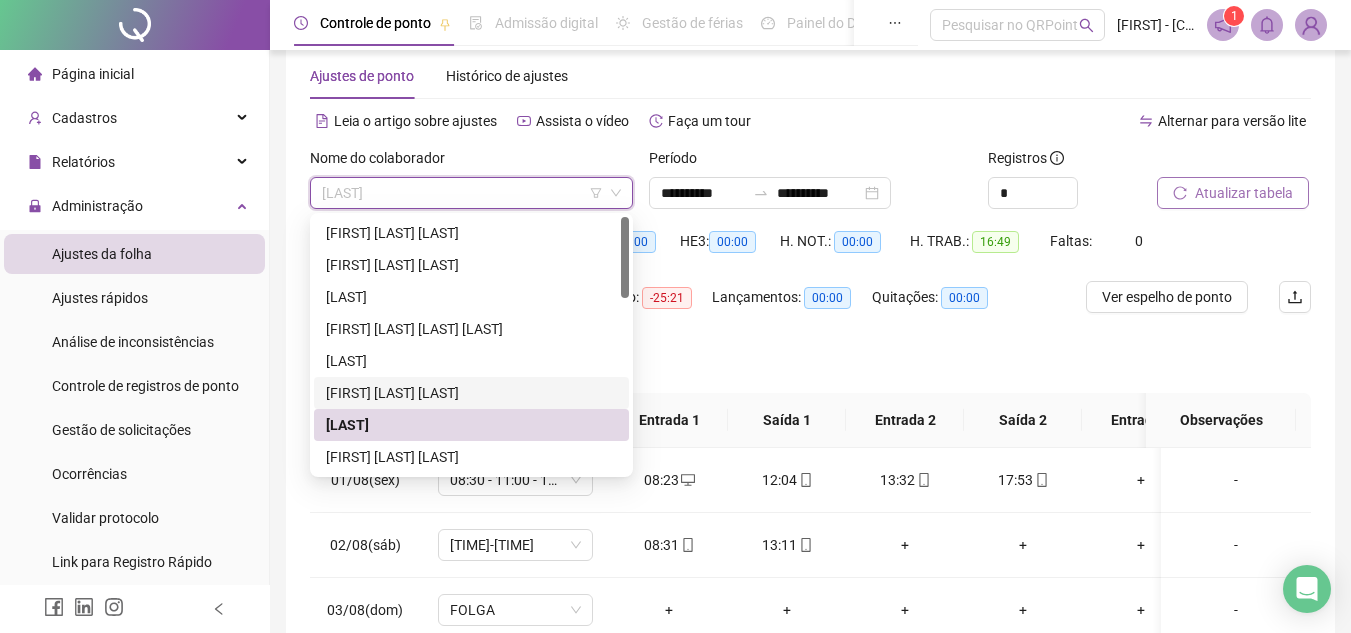scroll, scrollTop: 100, scrollLeft: 0, axis: vertical 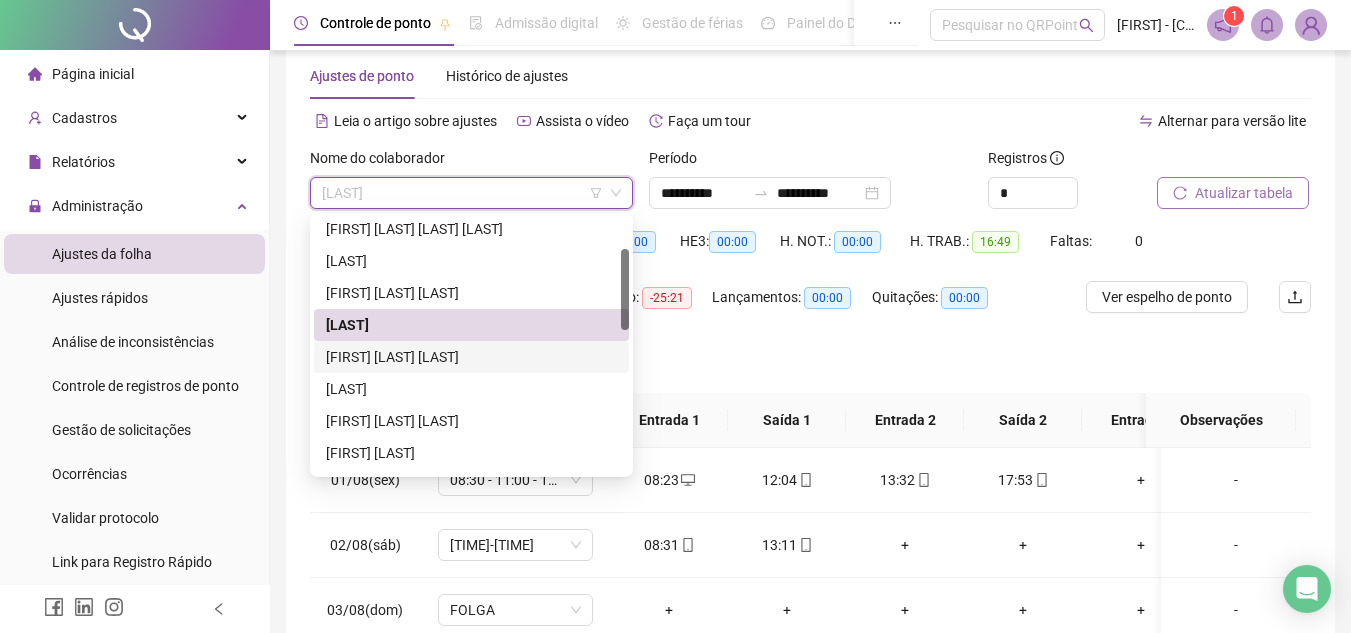 click on "[FIRST] [LAST] [LAST]" at bounding box center [471, 357] 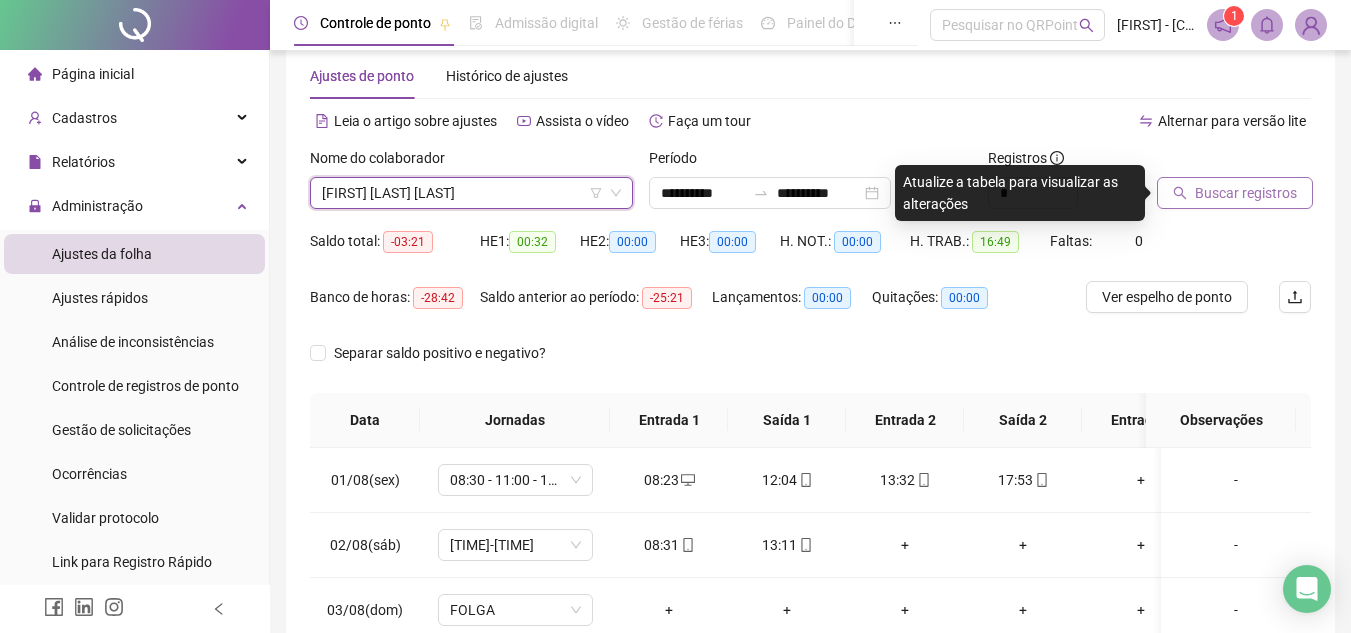 click on "Buscar registros" at bounding box center (1246, 193) 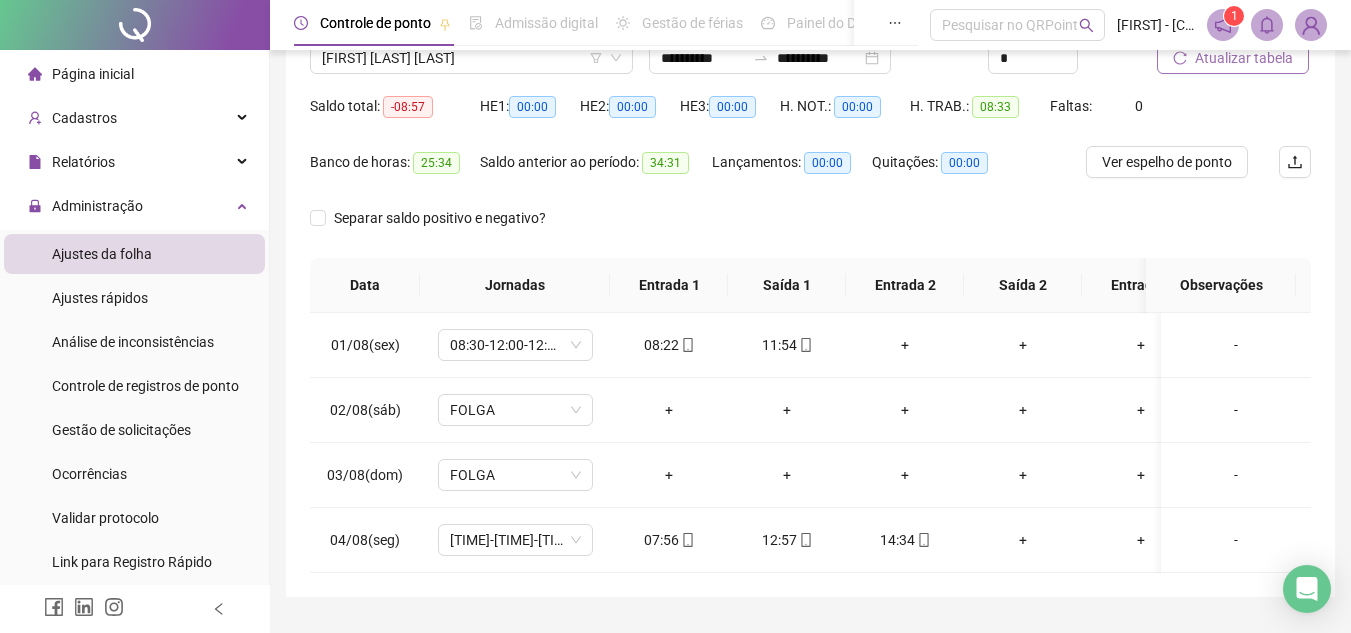 scroll, scrollTop: 137, scrollLeft: 0, axis: vertical 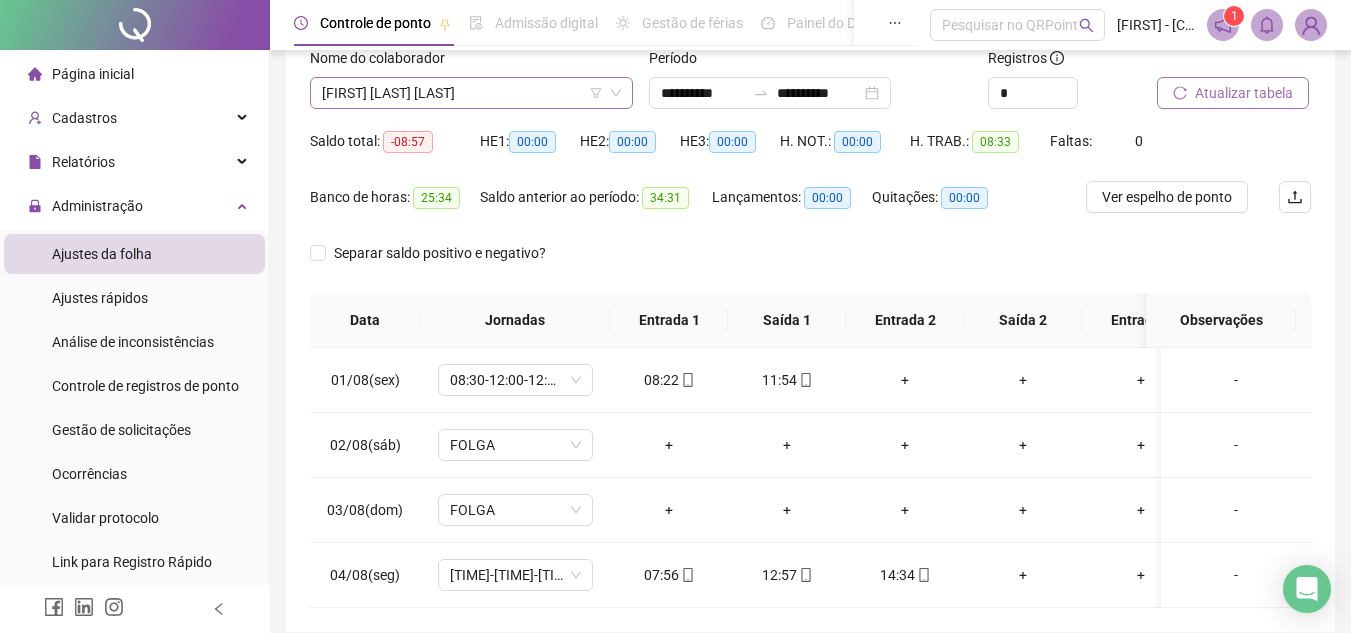 click on "[FIRST] [LAST] [LAST]" at bounding box center [471, 93] 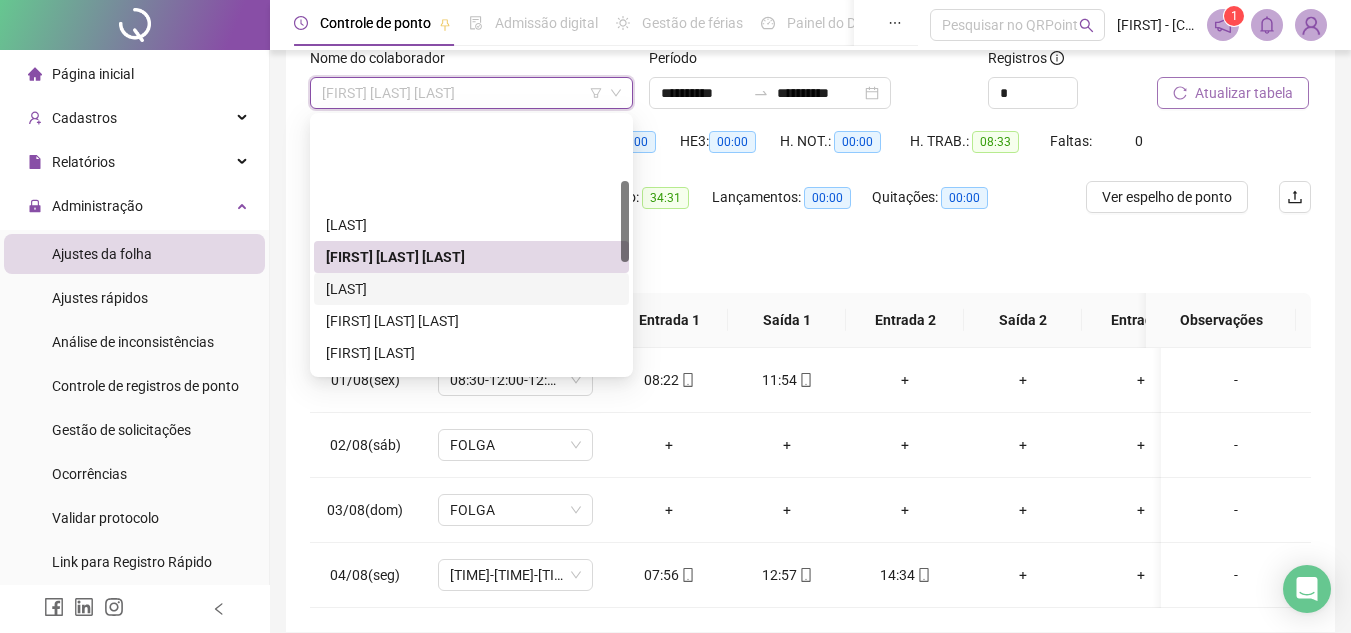 scroll, scrollTop: 300, scrollLeft: 0, axis: vertical 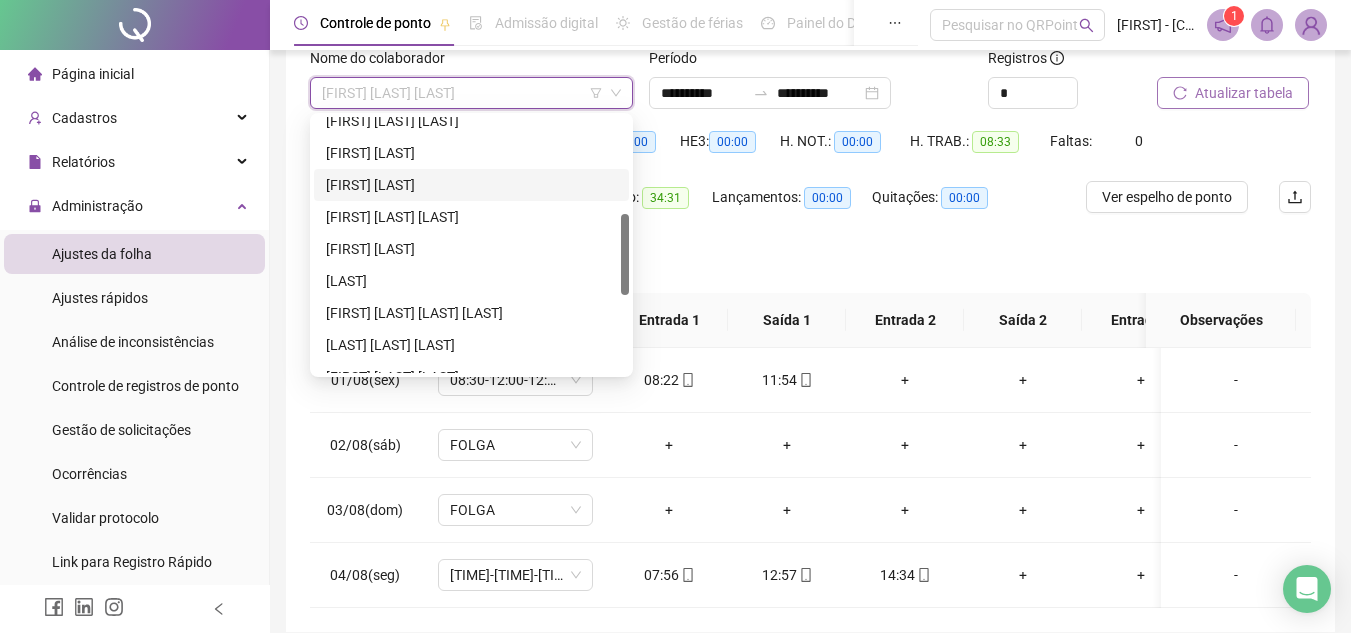click on "[FIRST] [LAST]" at bounding box center [471, 185] 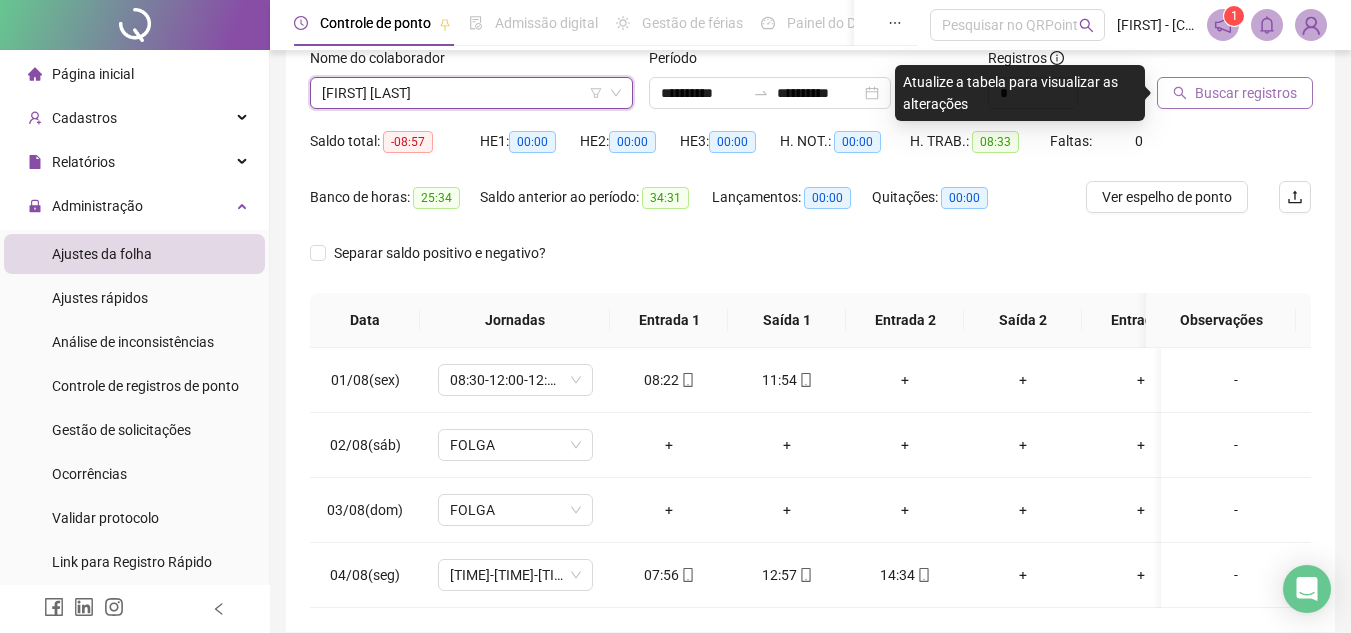 click on "Buscar registros" at bounding box center (1235, 93) 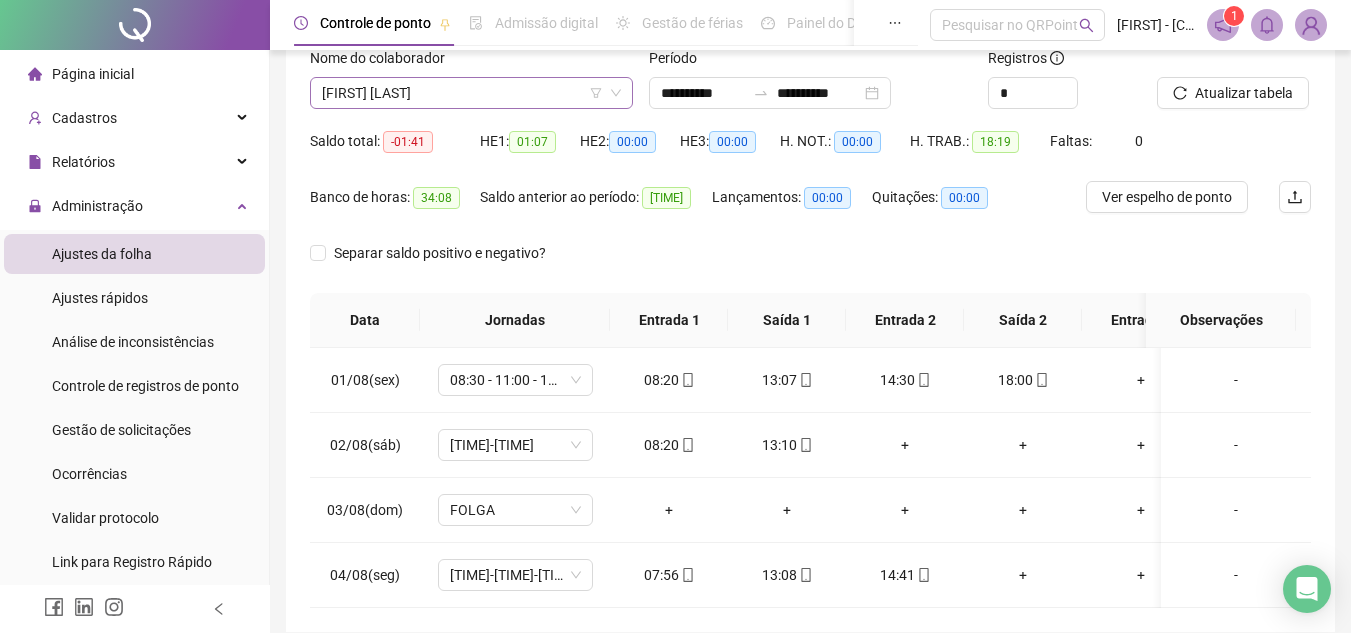 click on "[FIRST] [LAST]" at bounding box center [471, 93] 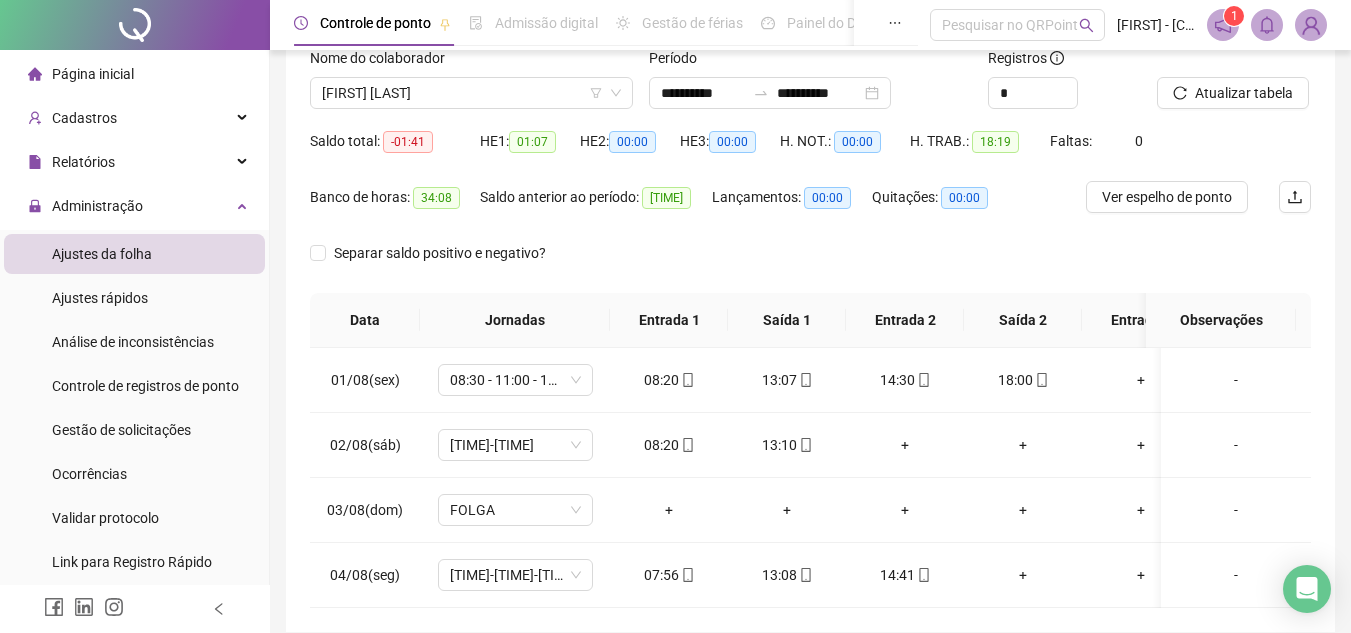 click on "Separar saldo positivo e negativo?" at bounding box center (810, 265) 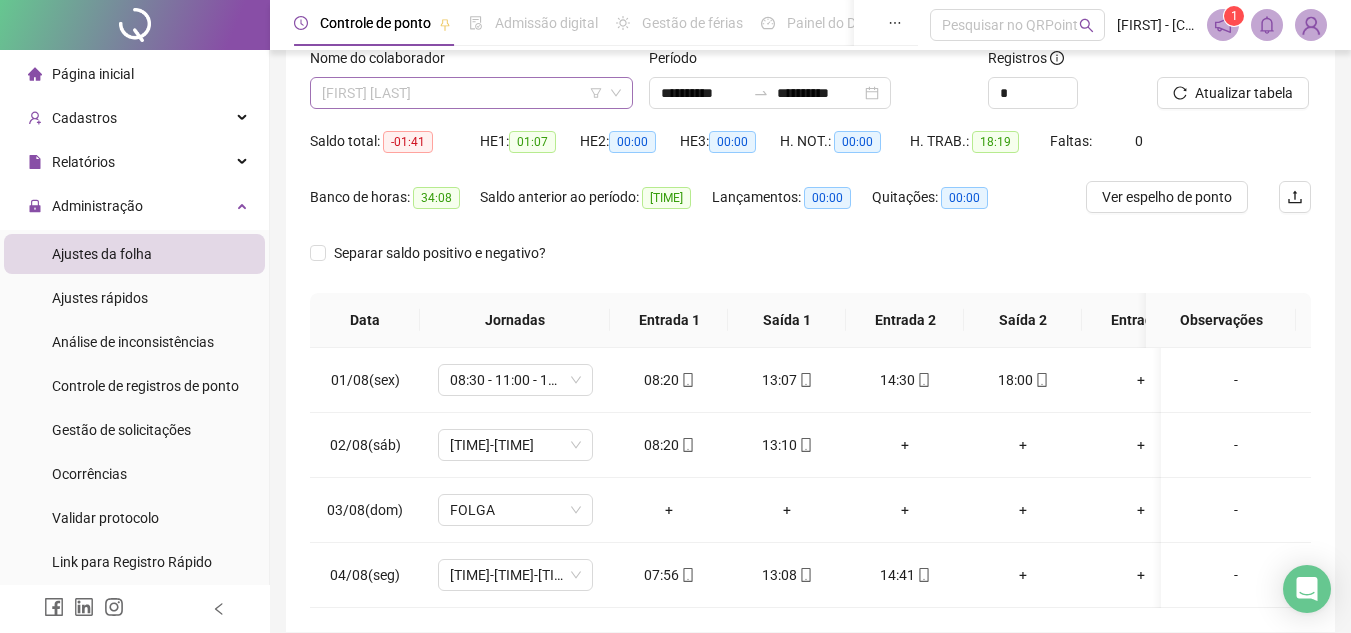 click on "[FIRST] [LAST]" at bounding box center [471, 93] 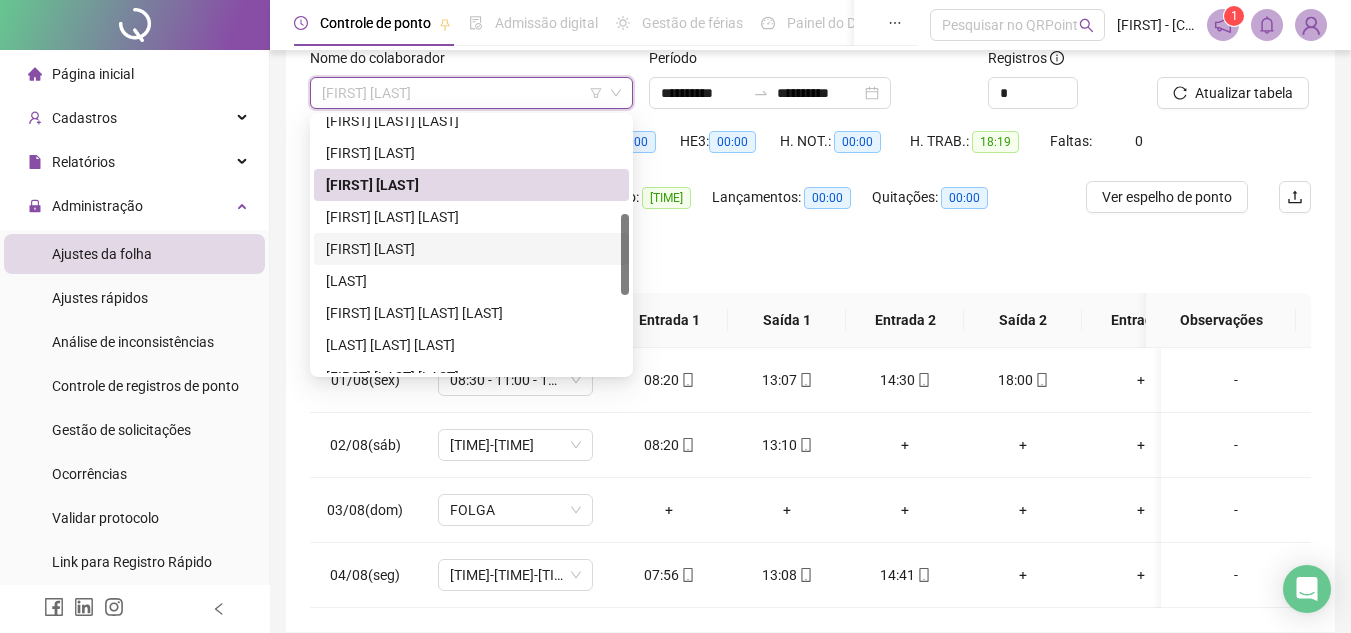 click on "[FIRST] [LAST]" at bounding box center (471, 249) 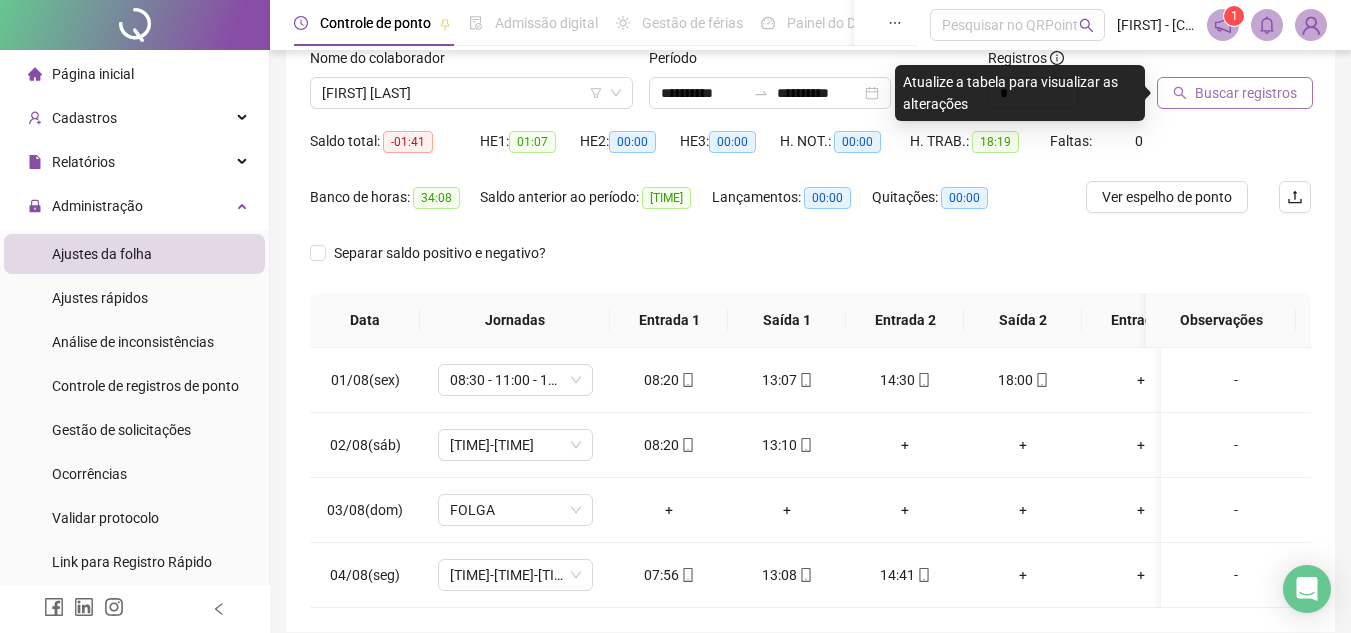 click on "Buscar registros" at bounding box center (1246, 93) 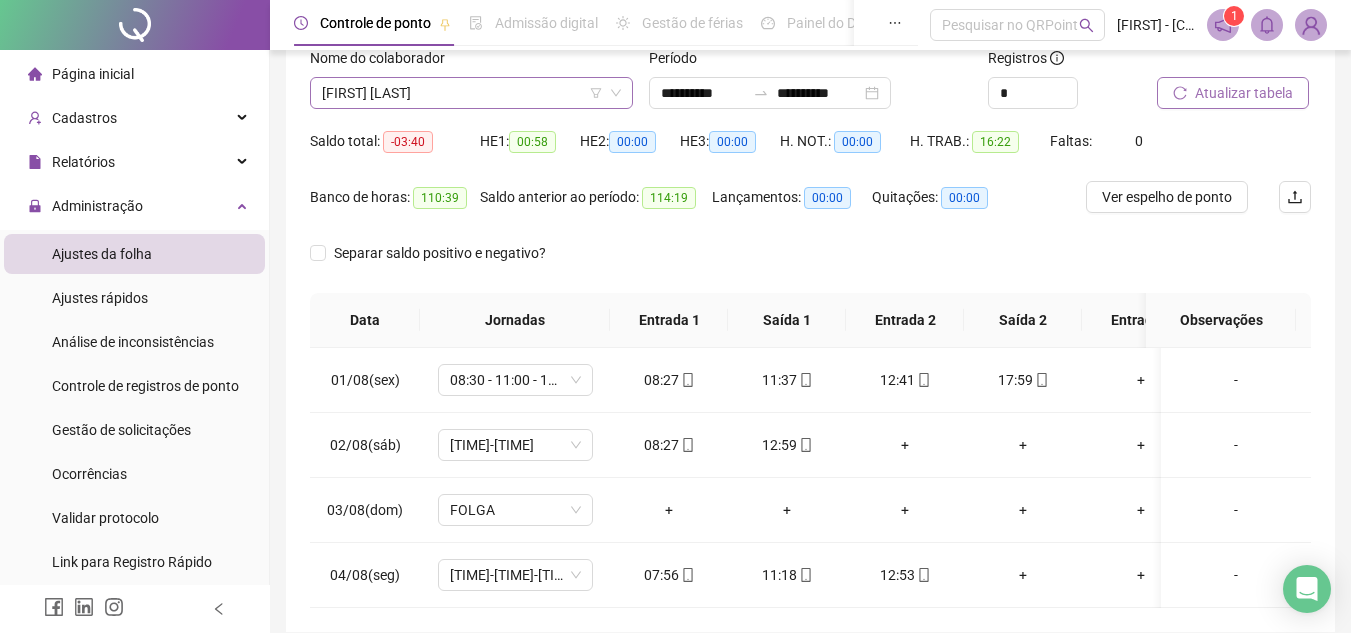 click on "[FIRST] [LAST]" at bounding box center [471, 93] 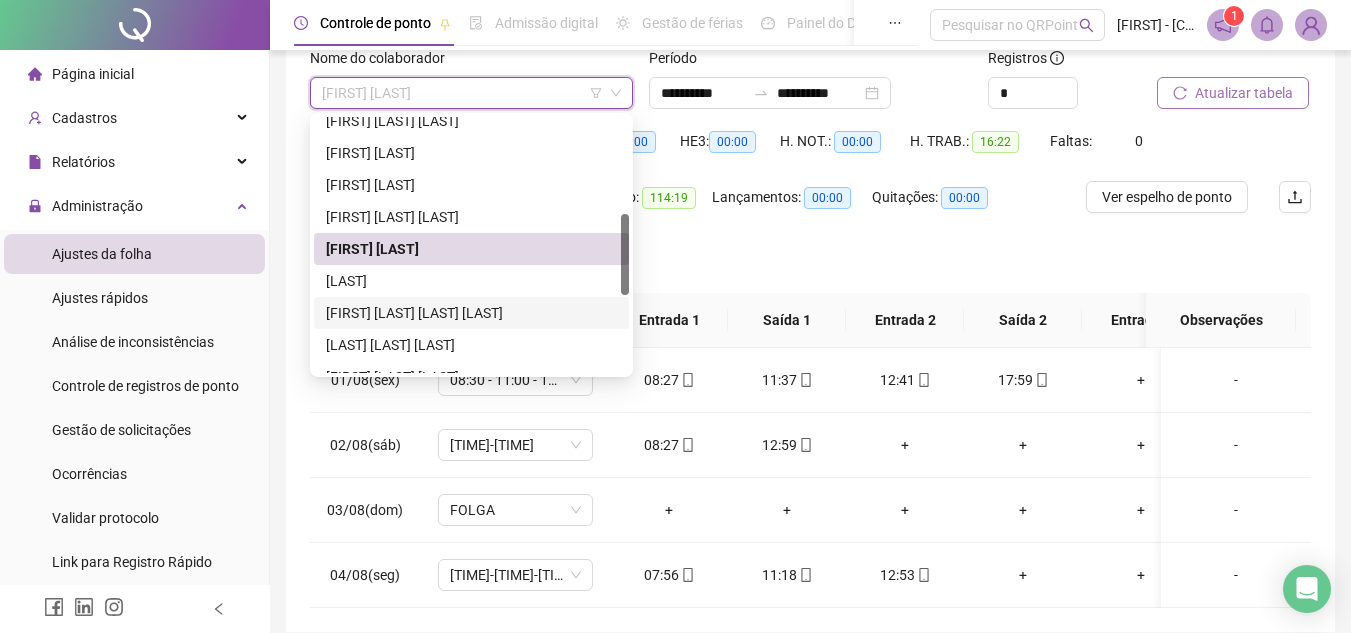 click on "[FIRST] [LAST] [LAST] [LAST]" at bounding box center (471, 313) 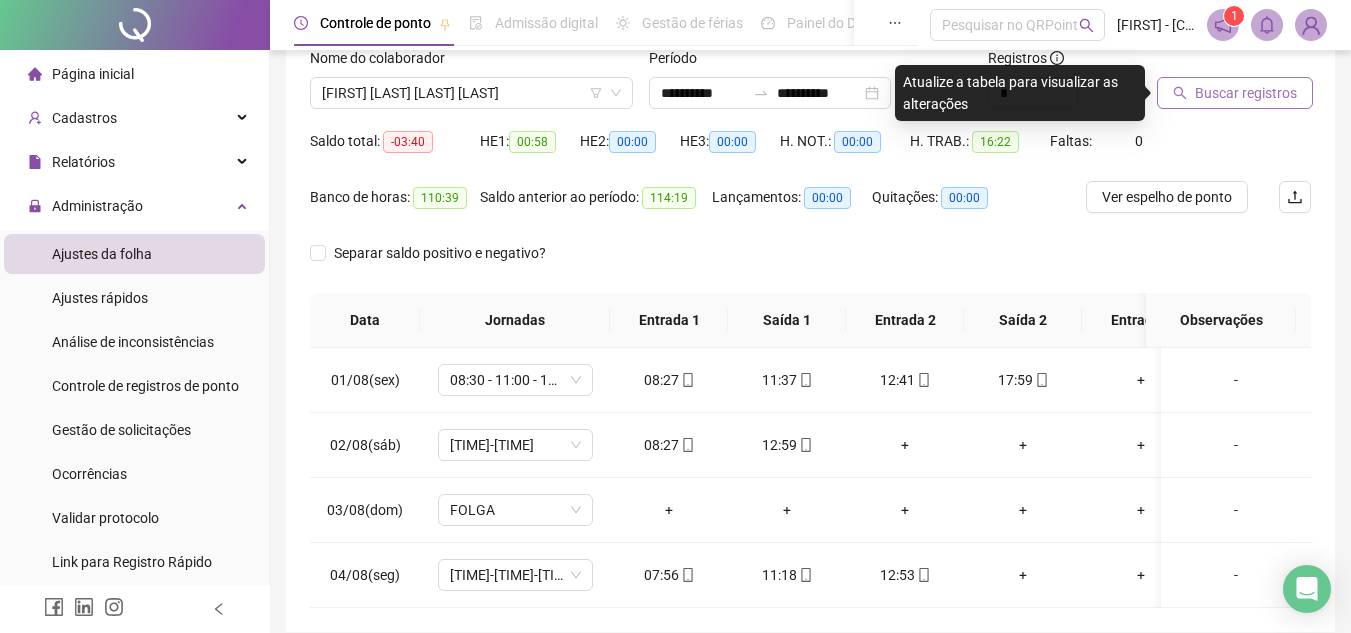 click 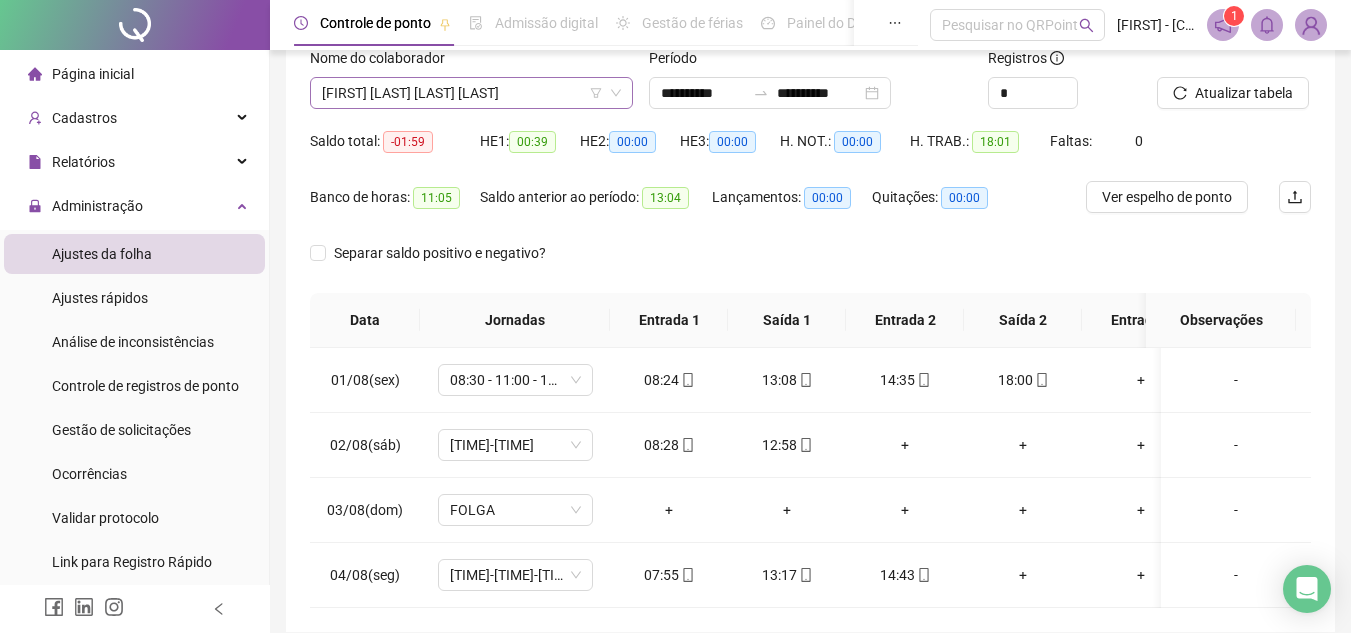 click on "[FIRST] [LAST] [LAST] [LAST]" at bounding box center [471, 93] 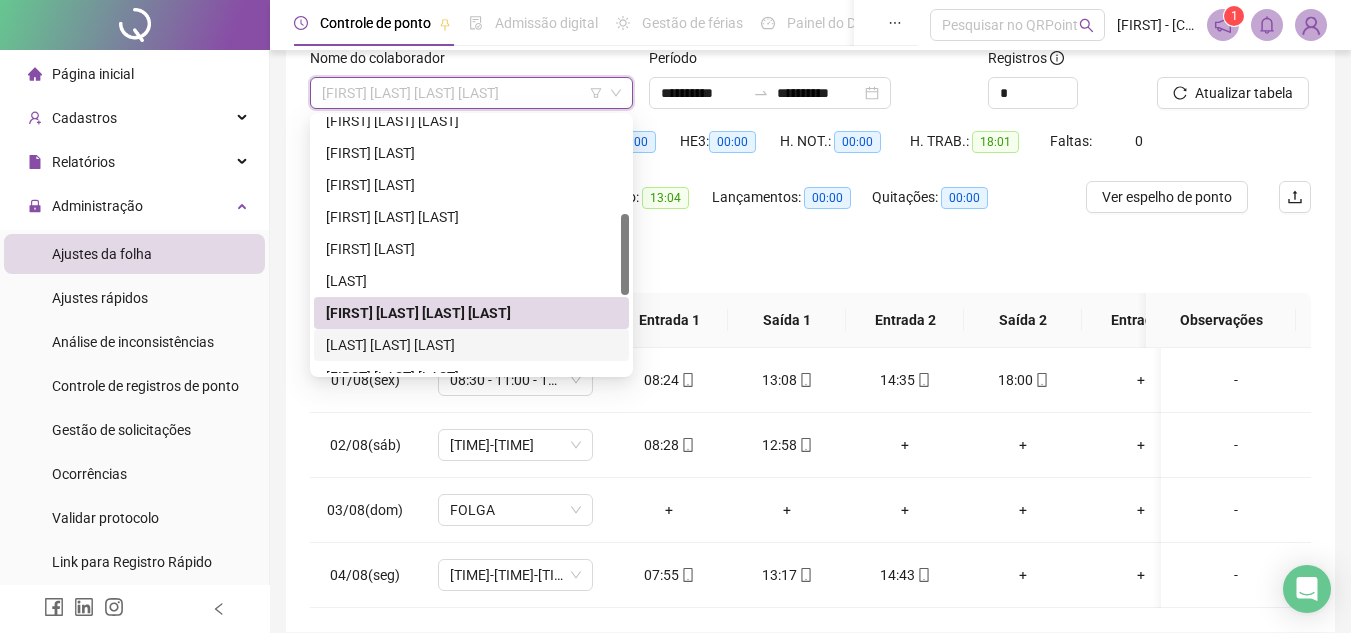 click on "[LAST] [LAST] [LAST]" at bounding box center (471, 345) 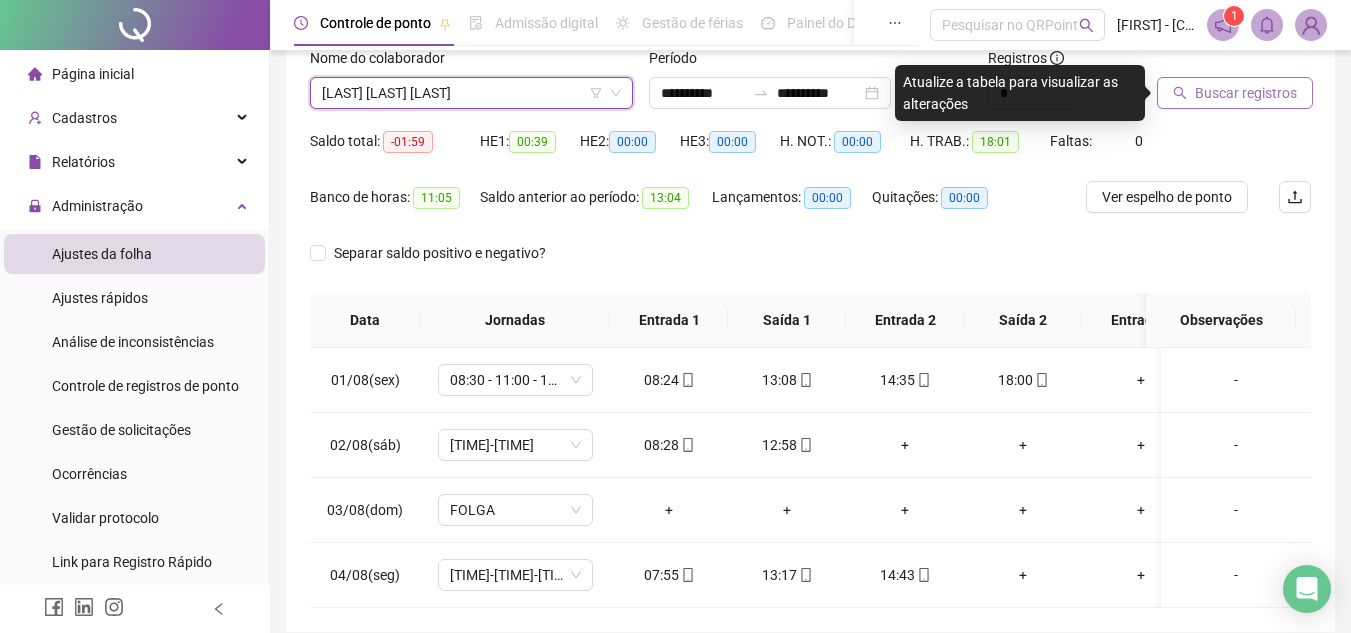 click on "Buscar registros" at bounding box center (1246, 93) 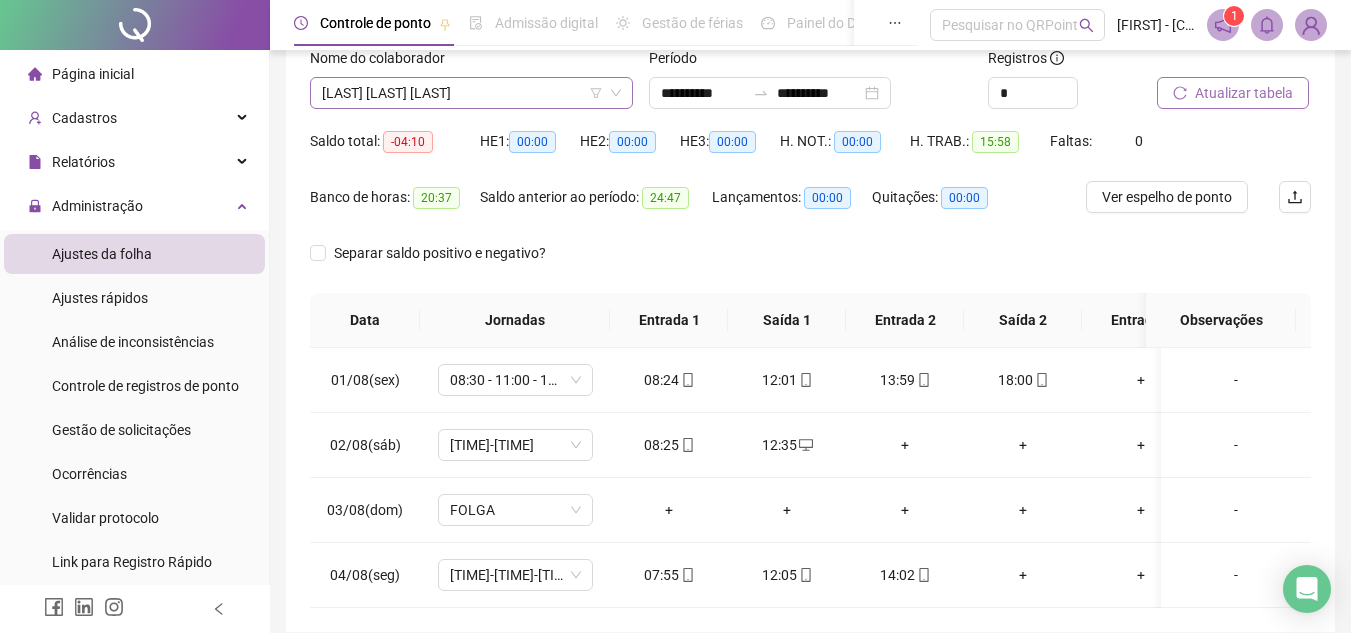 click on "[LAST] [LAST] [LAST]" at bounding box center [471, 93] 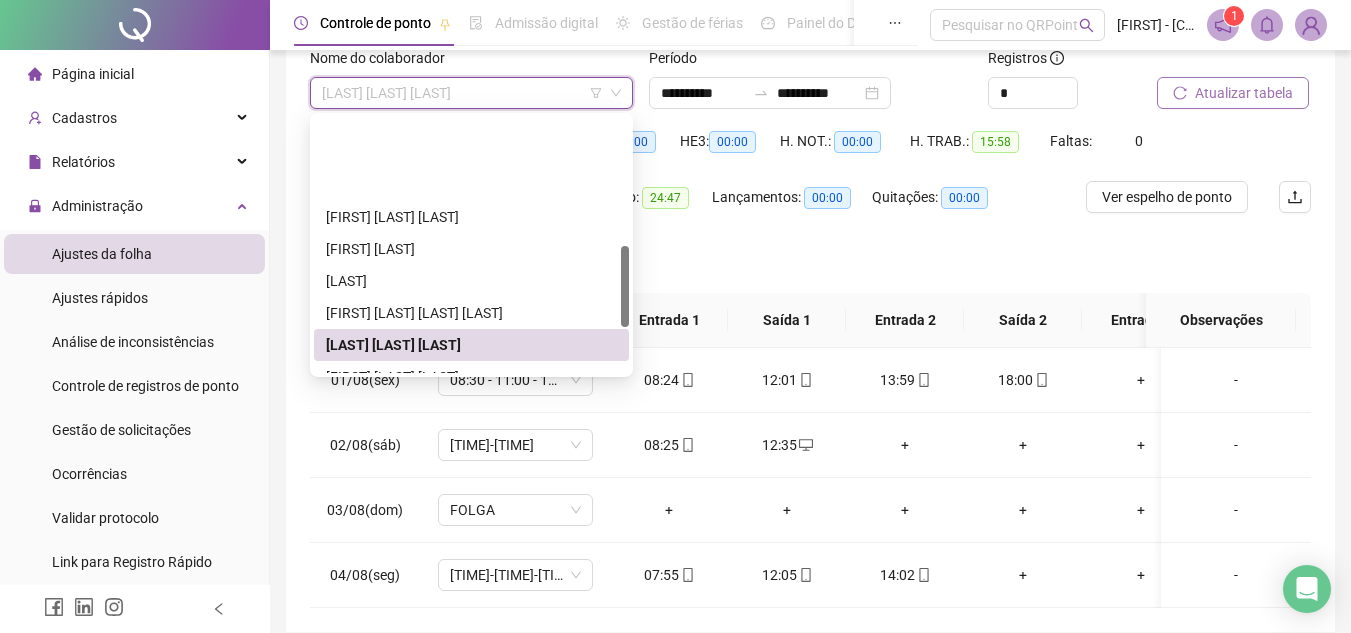 scroll, scrollTop: 400, scrollLeft: 0, axis: vertical 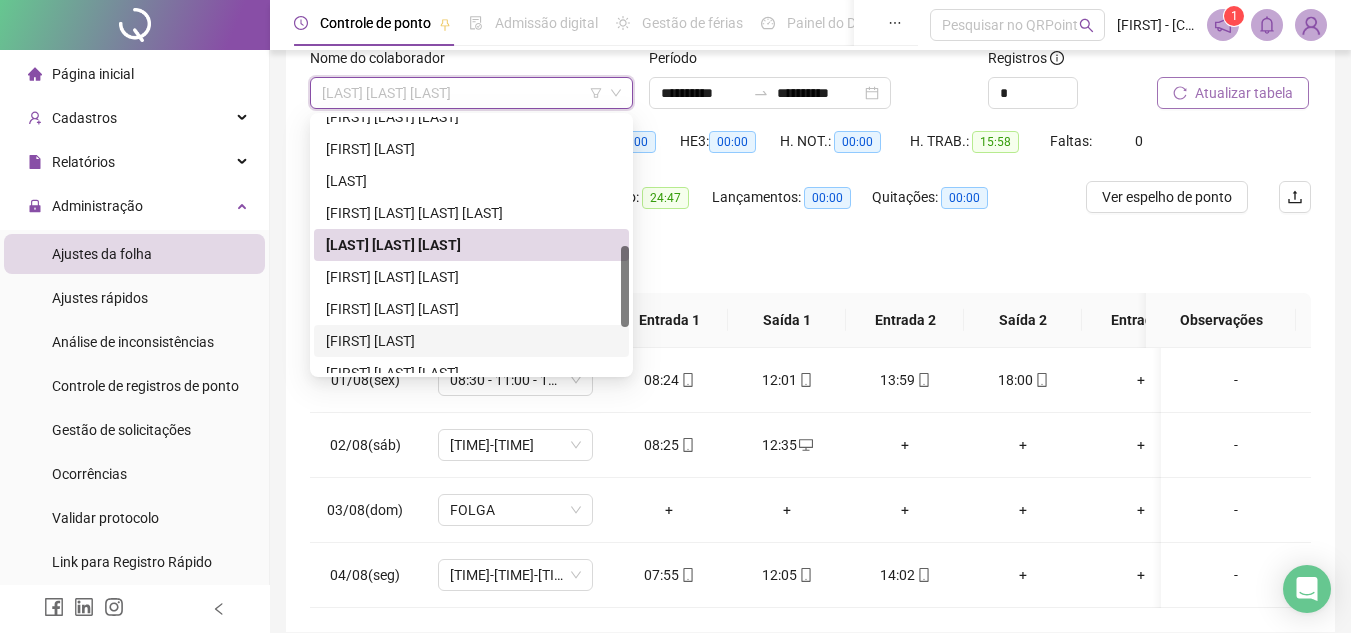 click on "[FIRST] [LAST]" at bounding box center [471, 341] 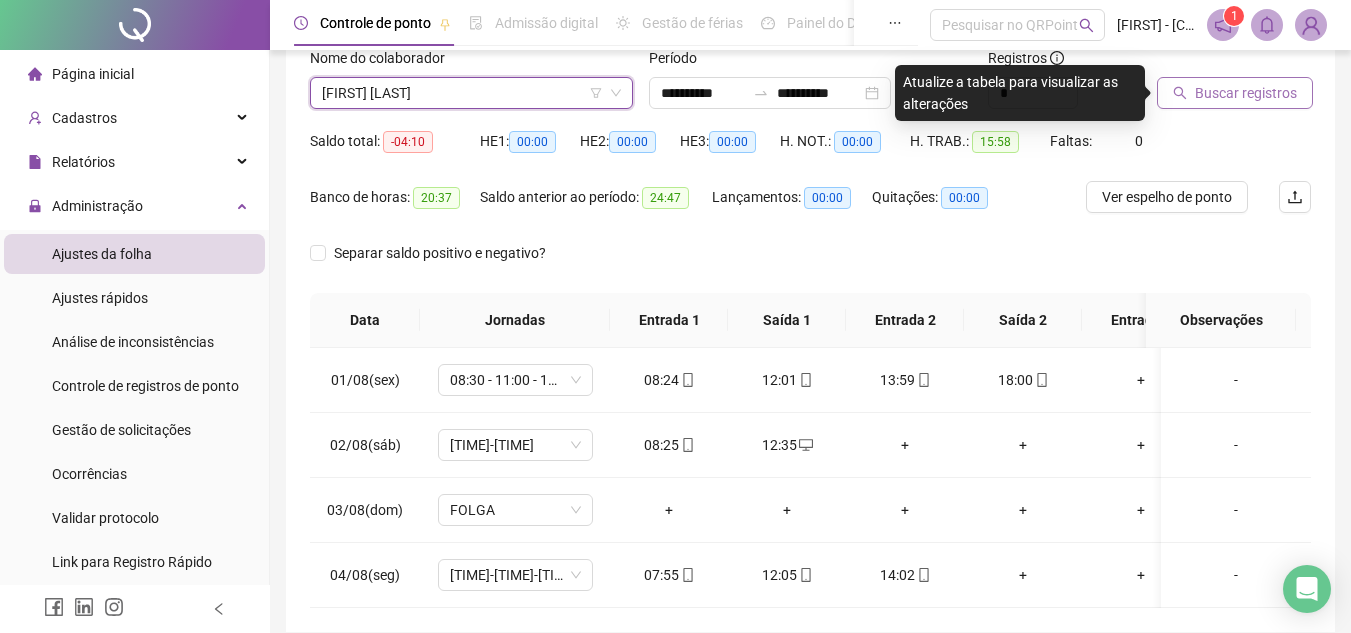 click on "Buscar registros" at bounding box center [1246, 93] 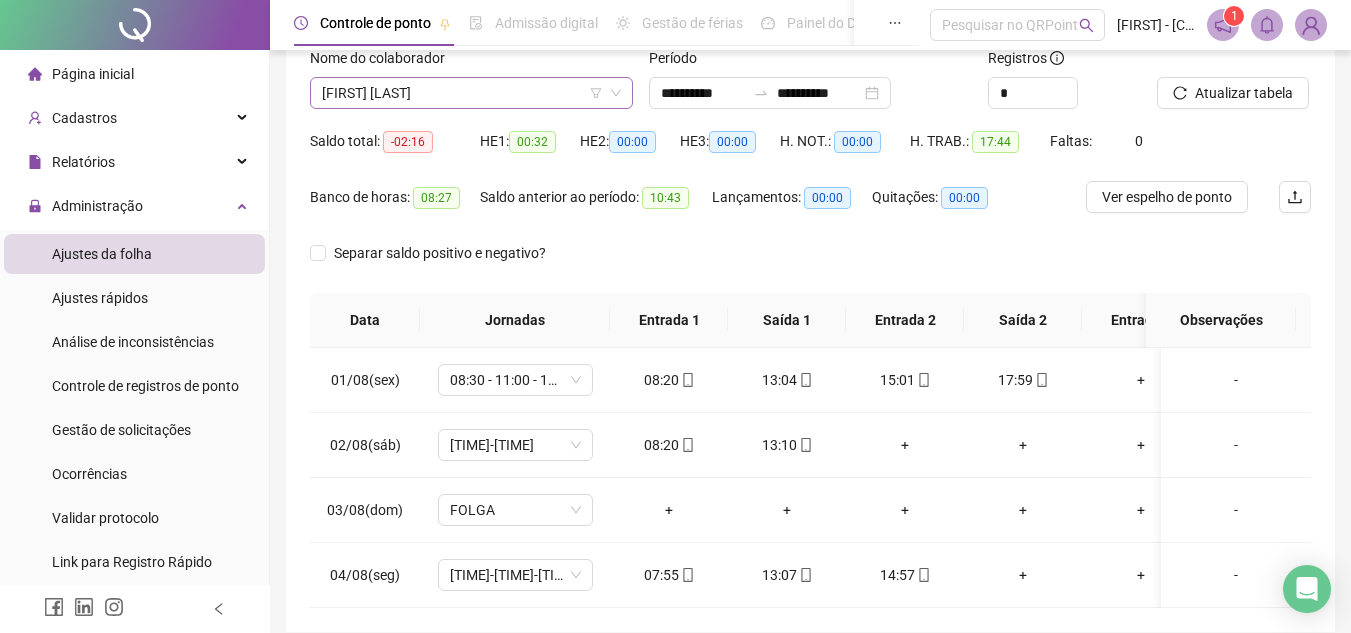 click on "[FIRST] [LAST]" at bounding box center (471, 93) 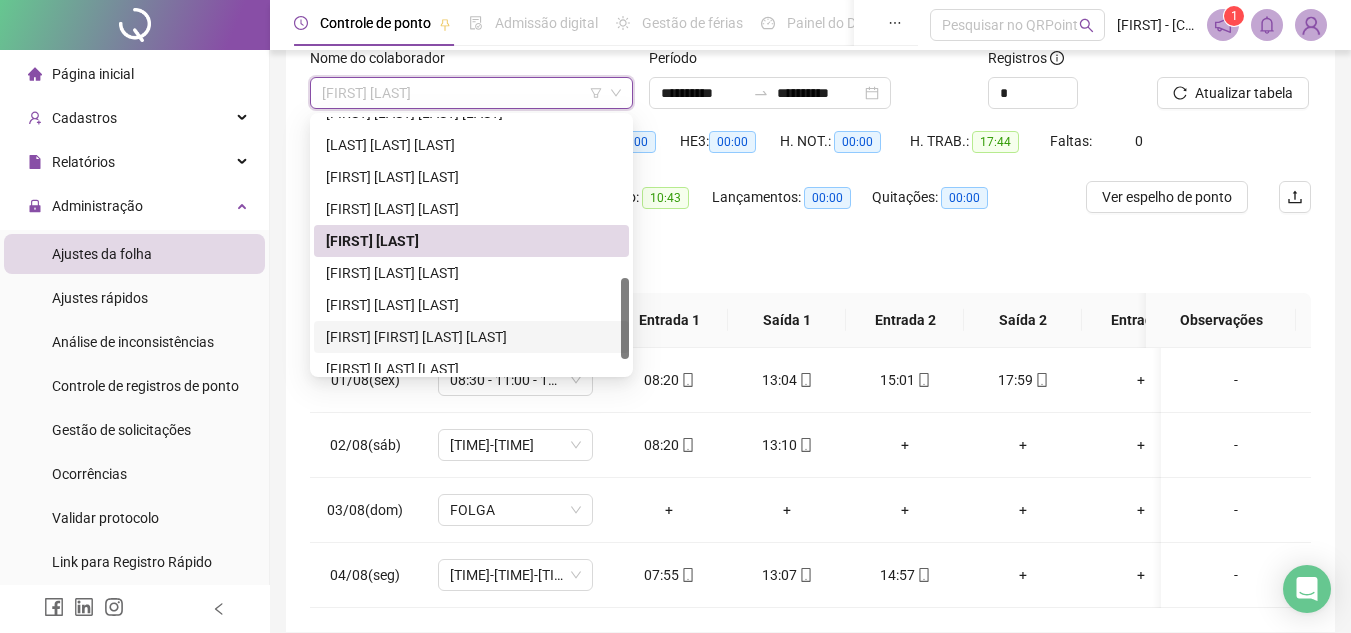 scroll, scrollTop: 544, scrollLeft: 0, axis: vertical 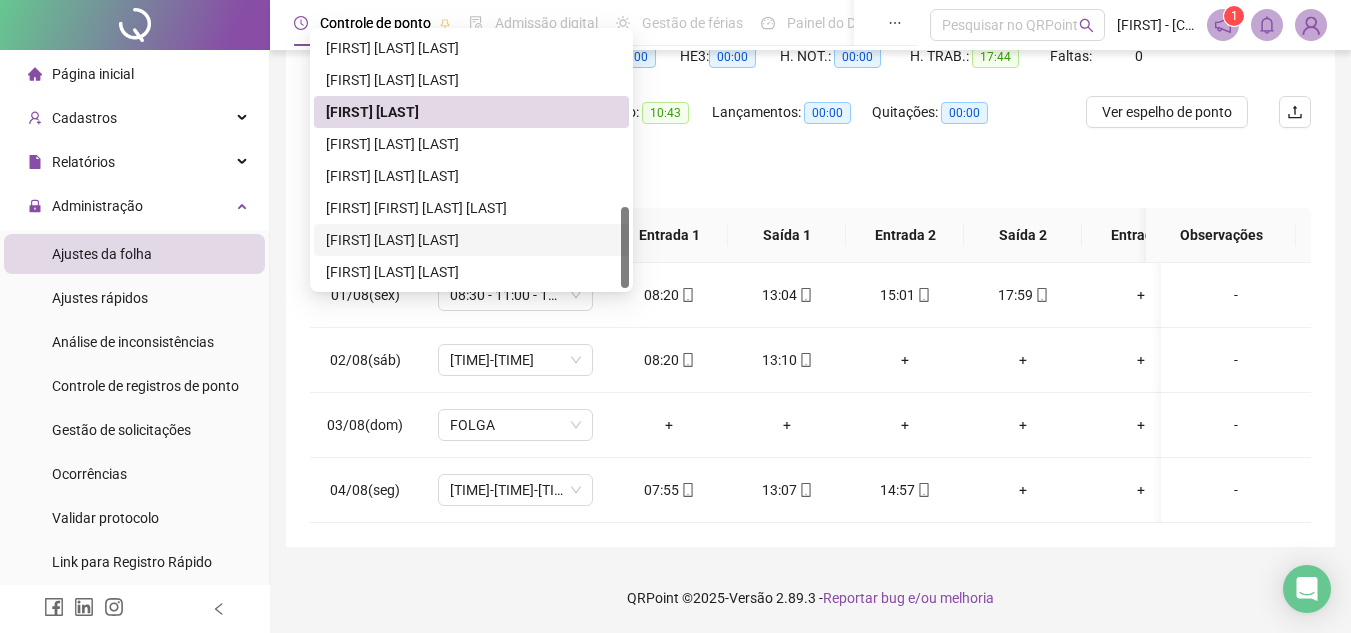 click on "[FIRST] [LAST] [LAST]" at bounding box center [471, 240] 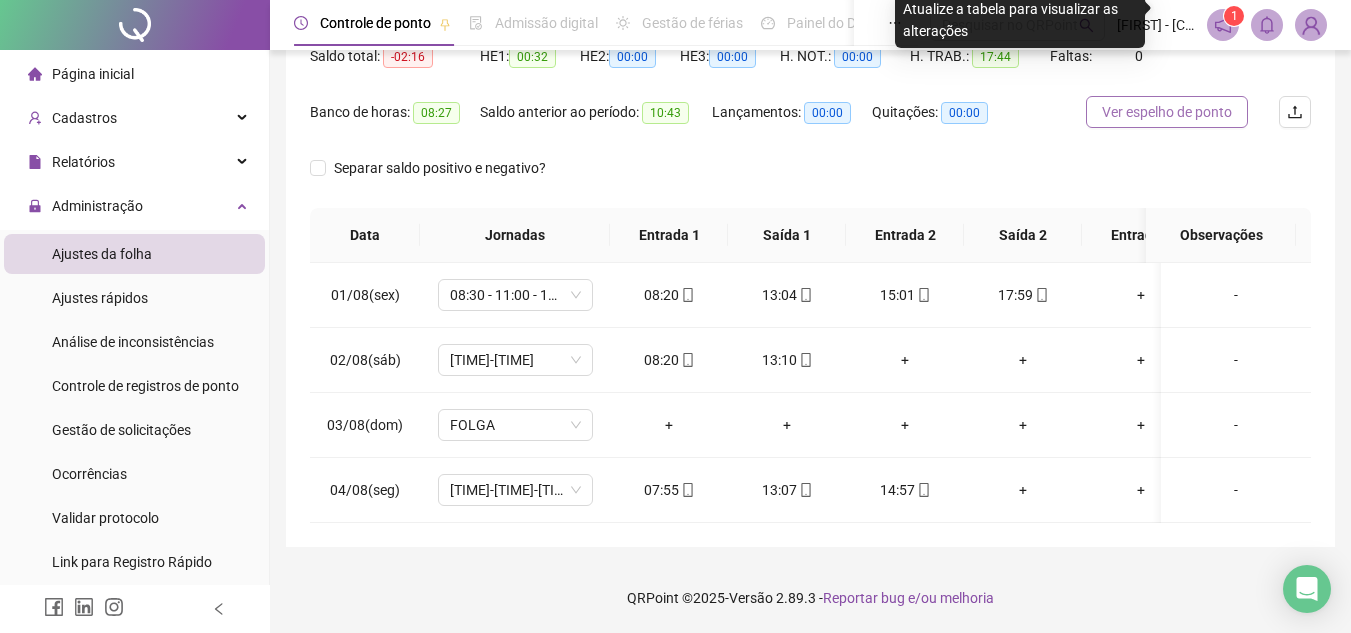 click on "Ver espelho de ponto" at bounding box center [1167, 112] 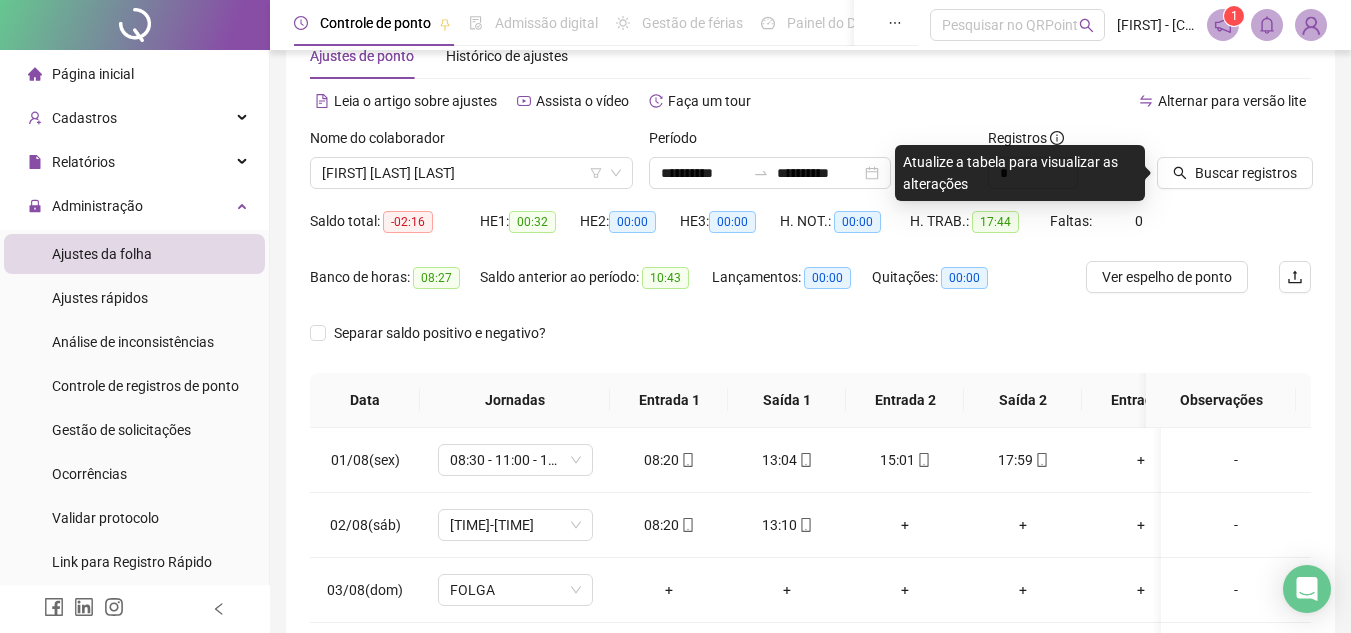 scroll, scrollTop: 37, scrollLeft: 0, axis: vertical 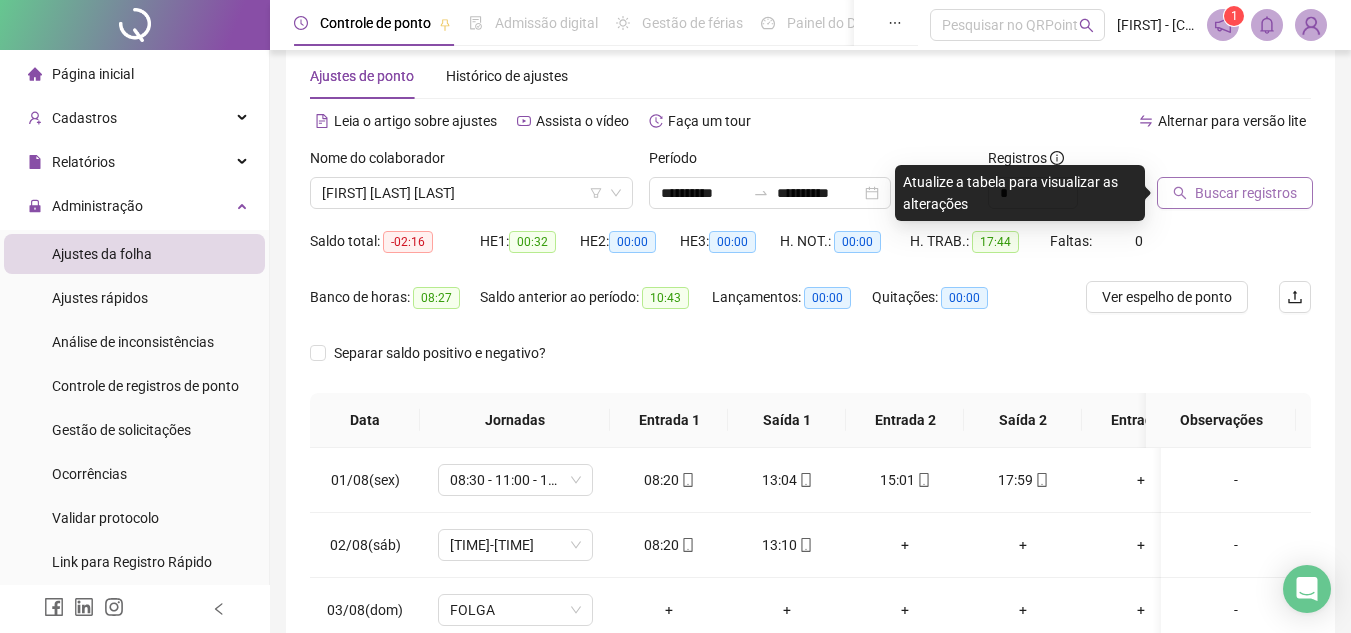 click on "Buscar registros" at bounding box center [1246, 193] 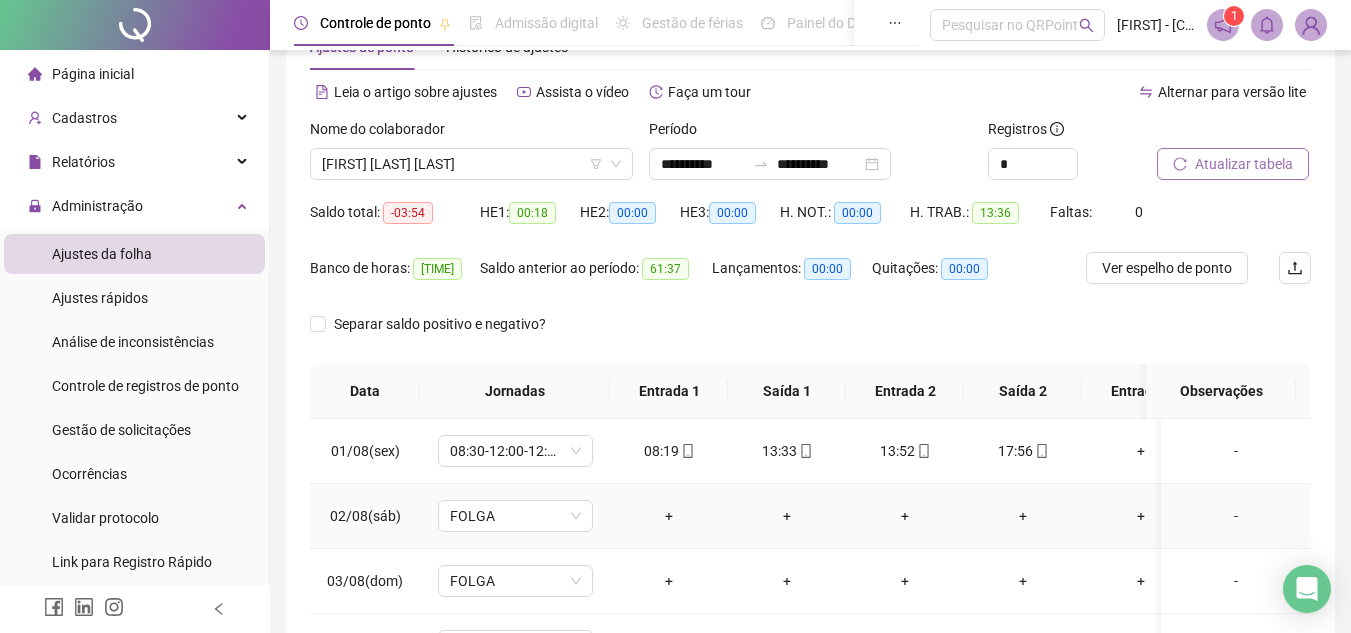 scroll, scrollTop: 37, scrollLeft: 0, axis: vertical 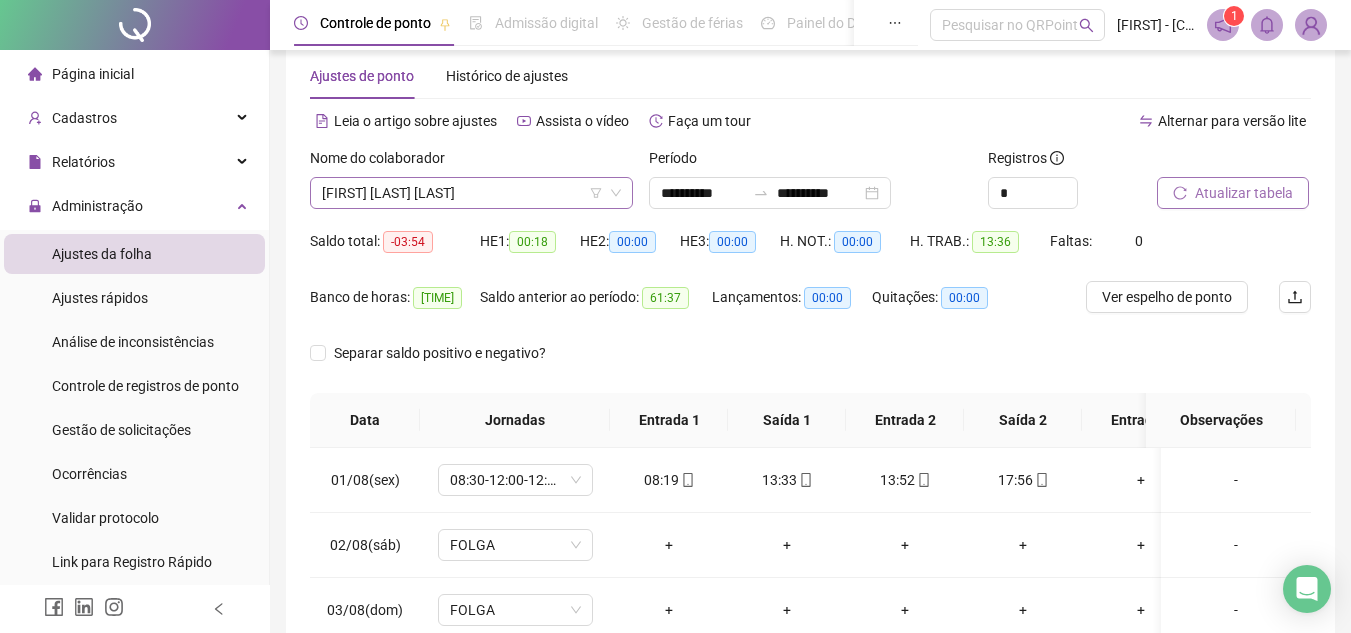 click on "[FIRST] [LAST] [LAST]" at bounding box center [471, 193] 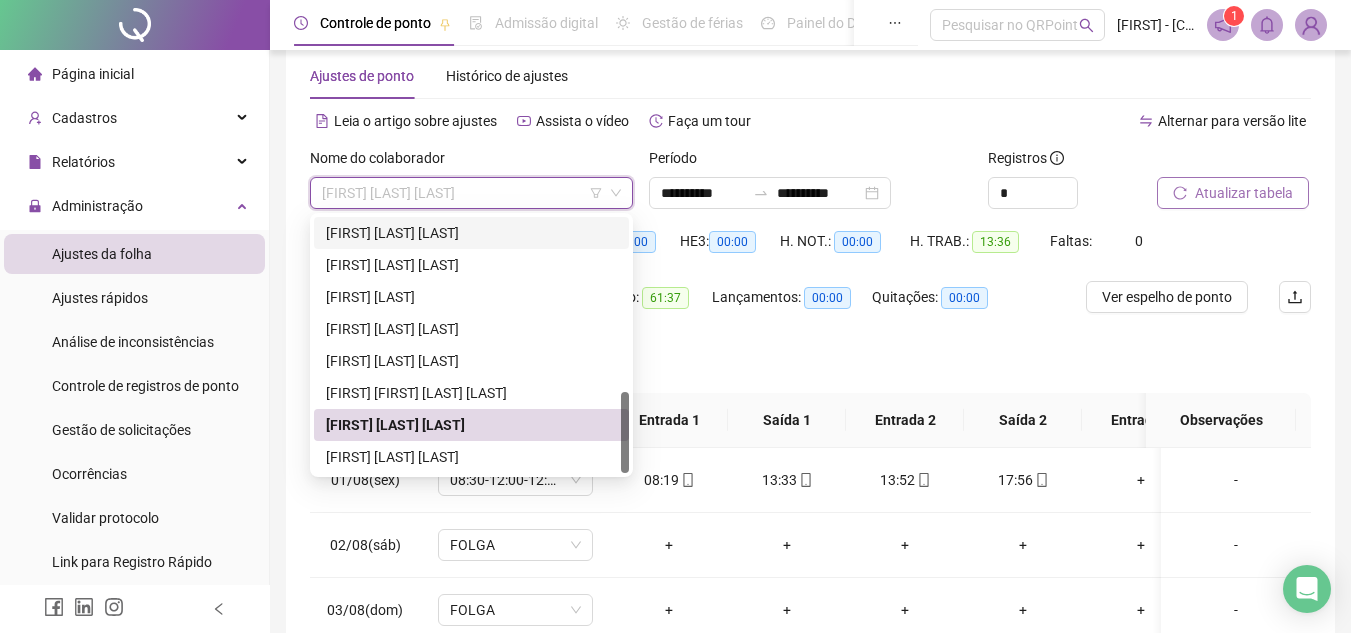 scroll, scrollTop: 137, scrollLeft: 0, axis: vertical 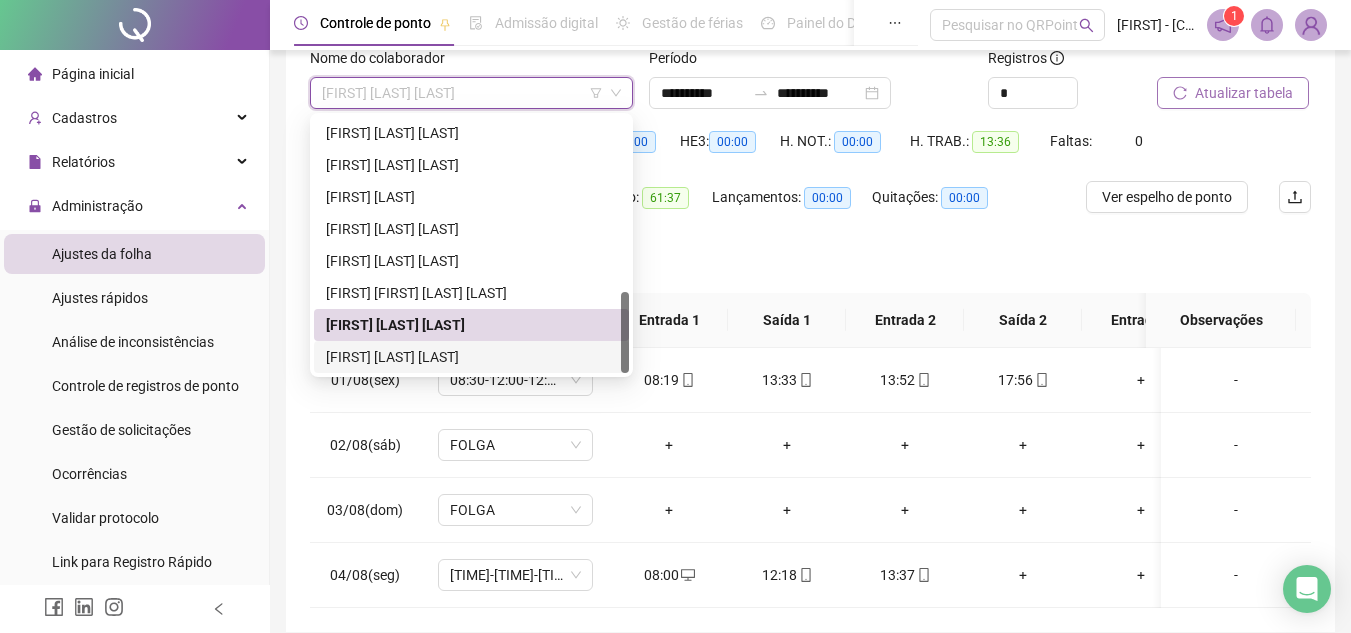 click on "[FIRST] [LAST] [LAST]" at bounding box center (471, 357) 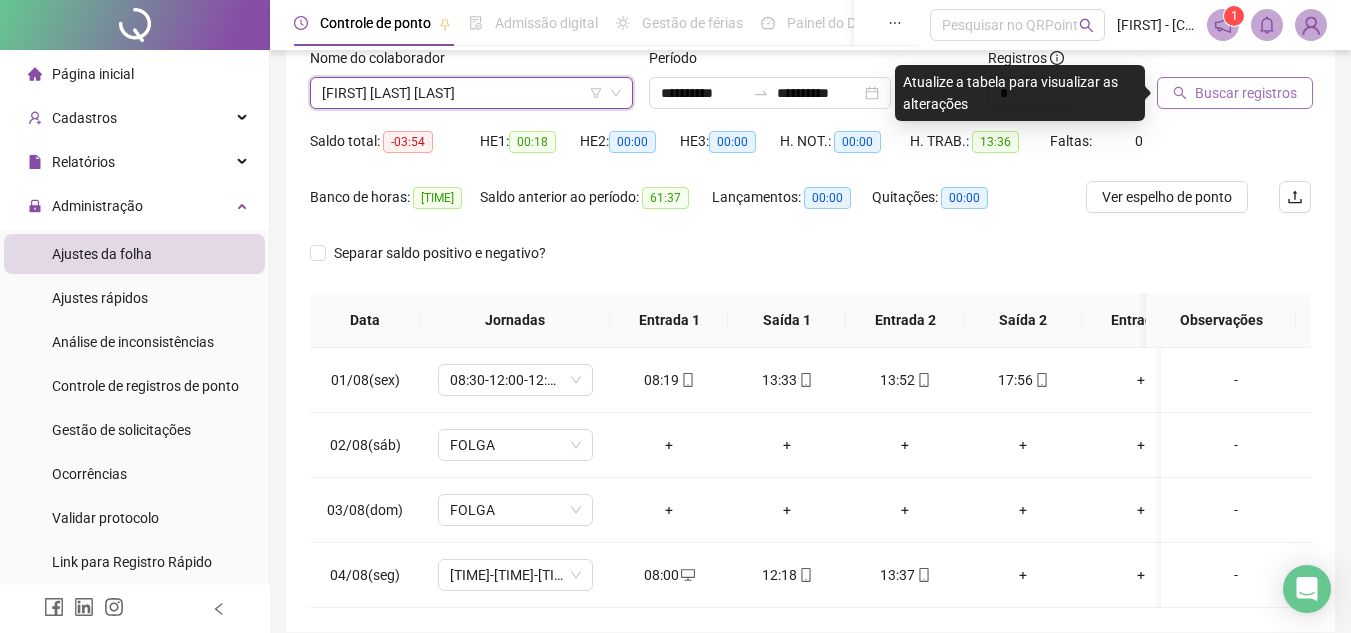 click on "Buscar registros" at bounding box center (1246, 93) 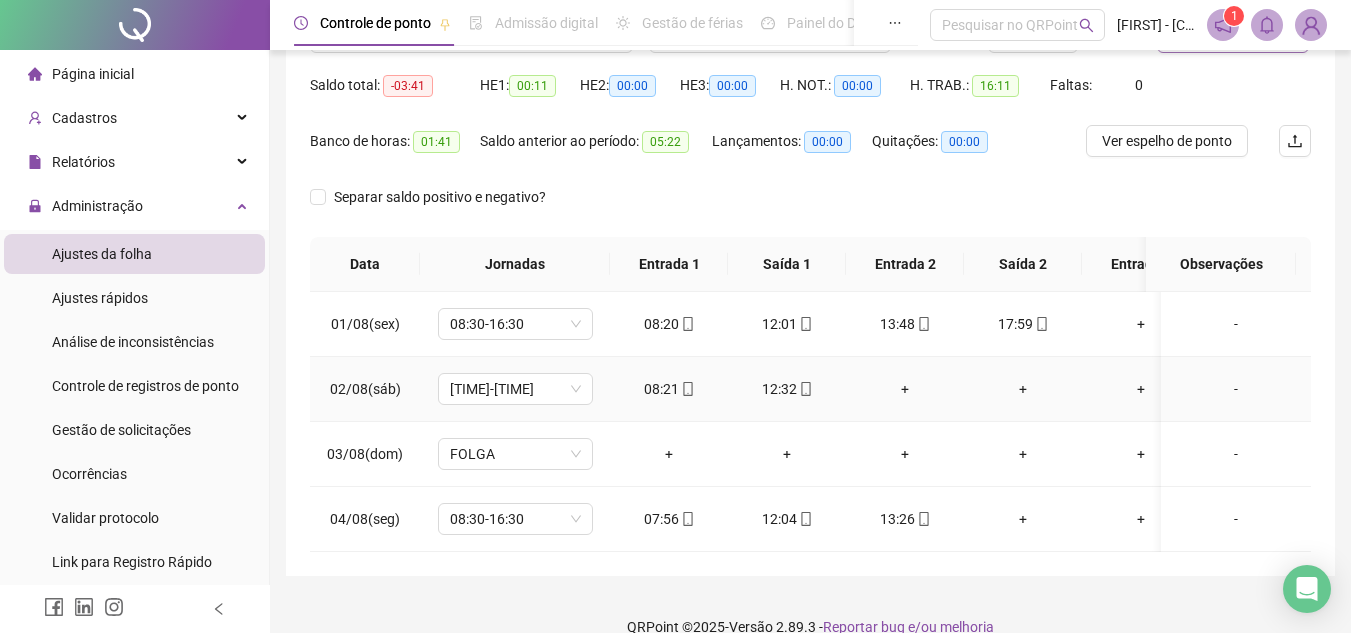 scroll, scrollTop: 237, scrollLeft: 0, axis: vertical 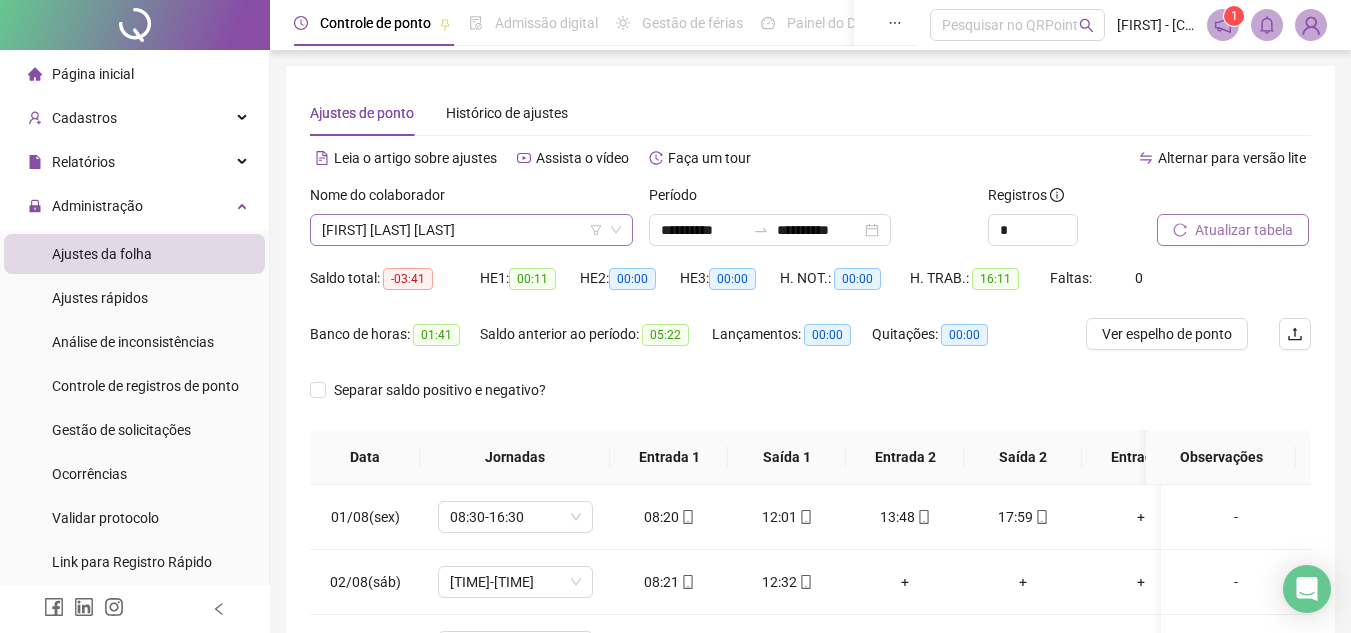 click on "[FIRST] [LAST] [LAST]" at bounding box center [471, 230] 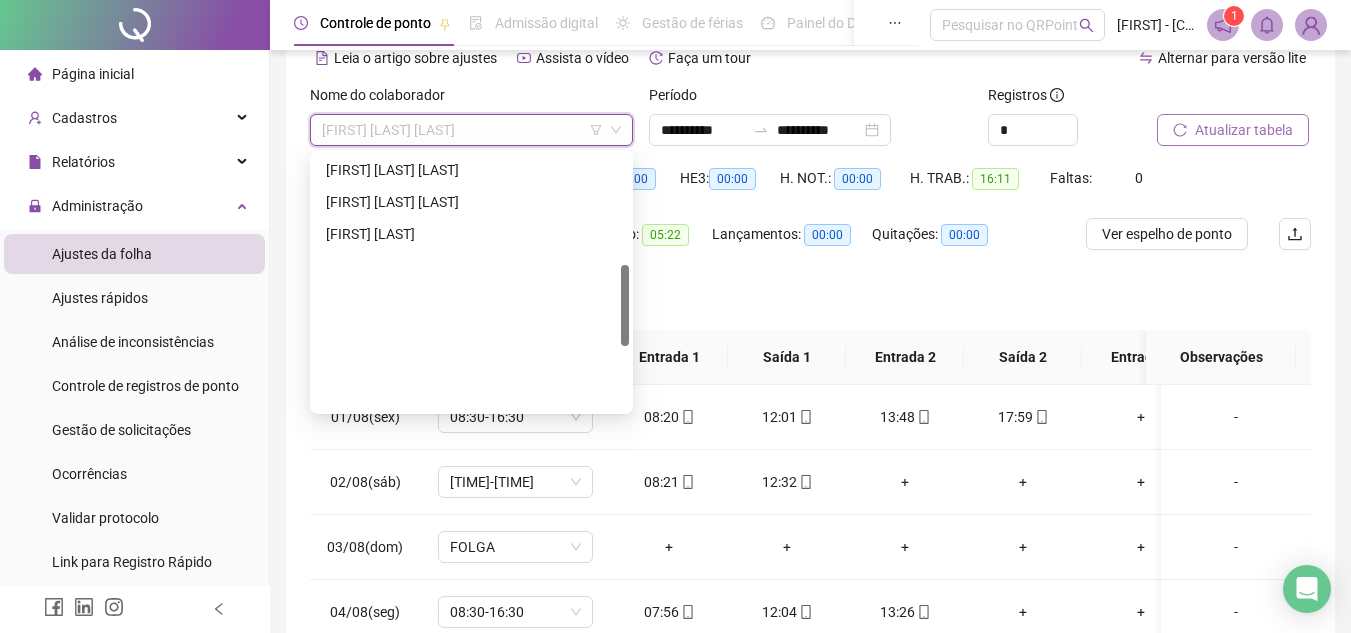 scroll, scrollTop: 0, scrollLeft: 0, axis: both 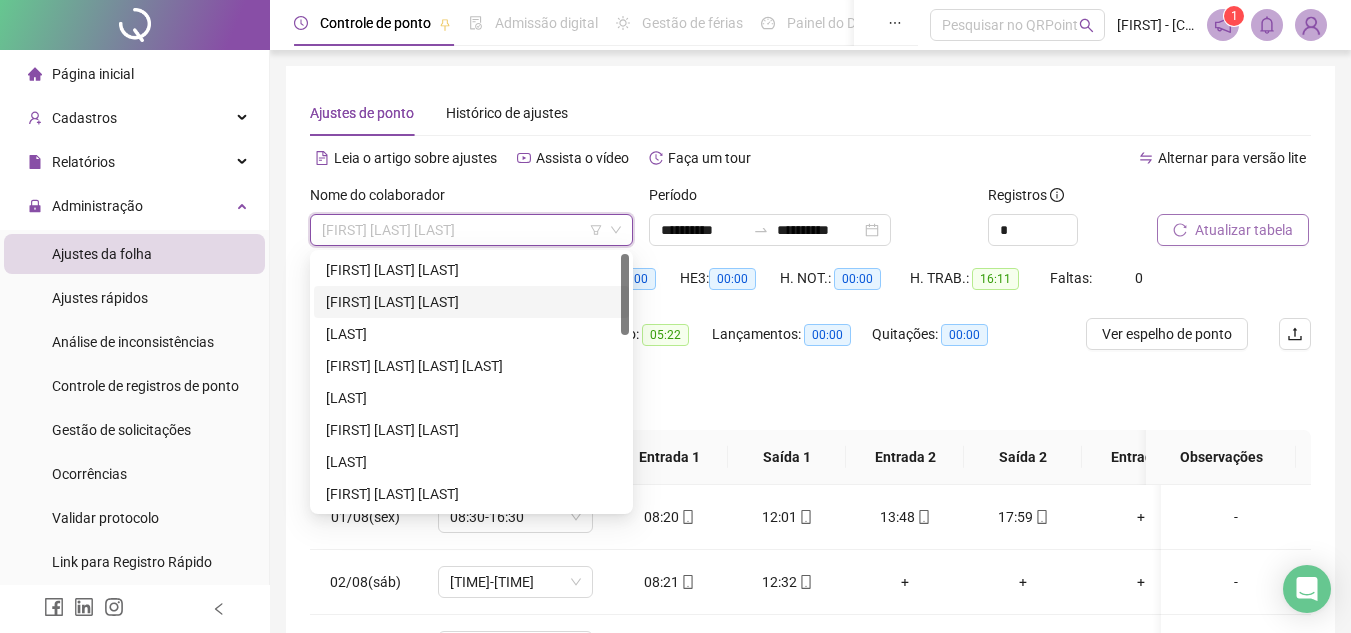click on "[FIRST] [LAST] [LAST]" at bounding box center [471, 302] 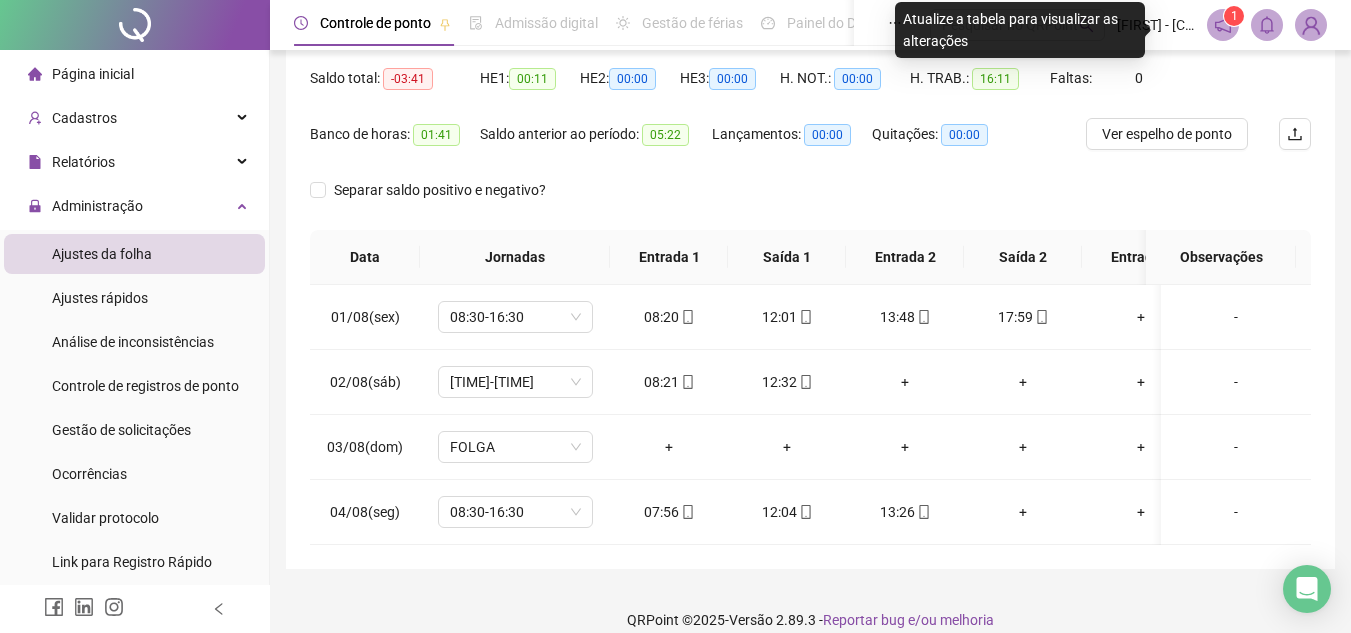 scroll, scrollTop: 100, scrollLeft: 0, axis: vertical 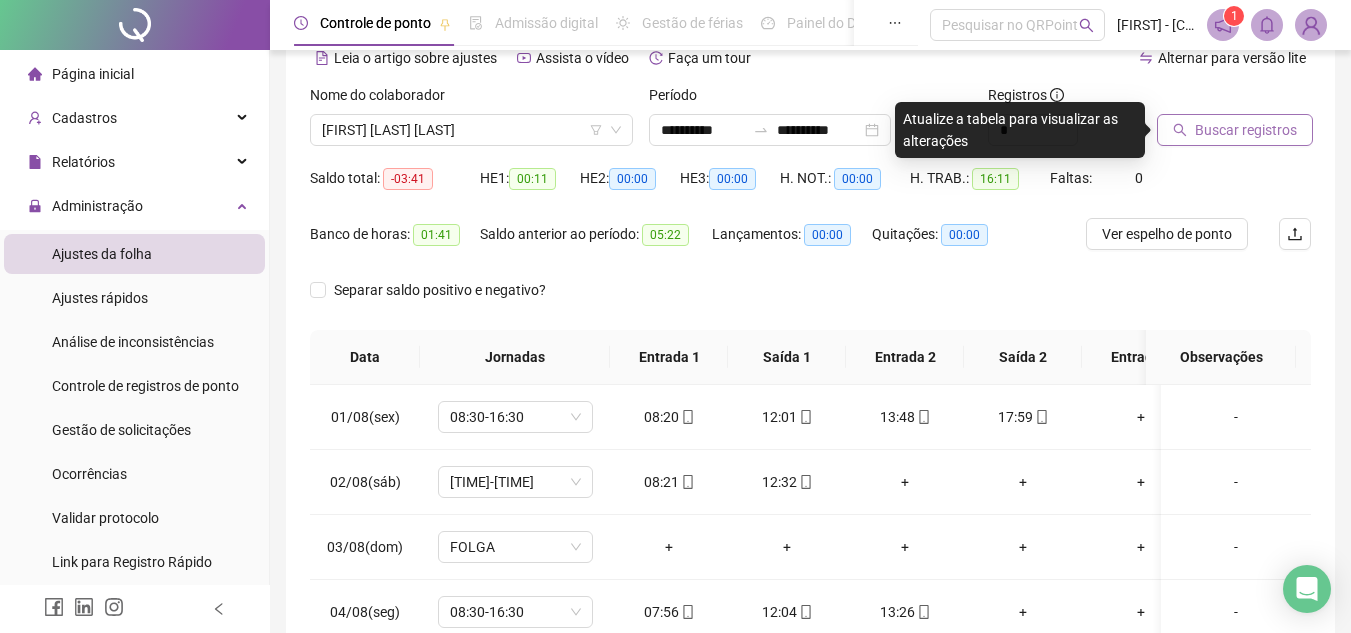 click on "Buscar registros" at bounding box center [1246, 130] 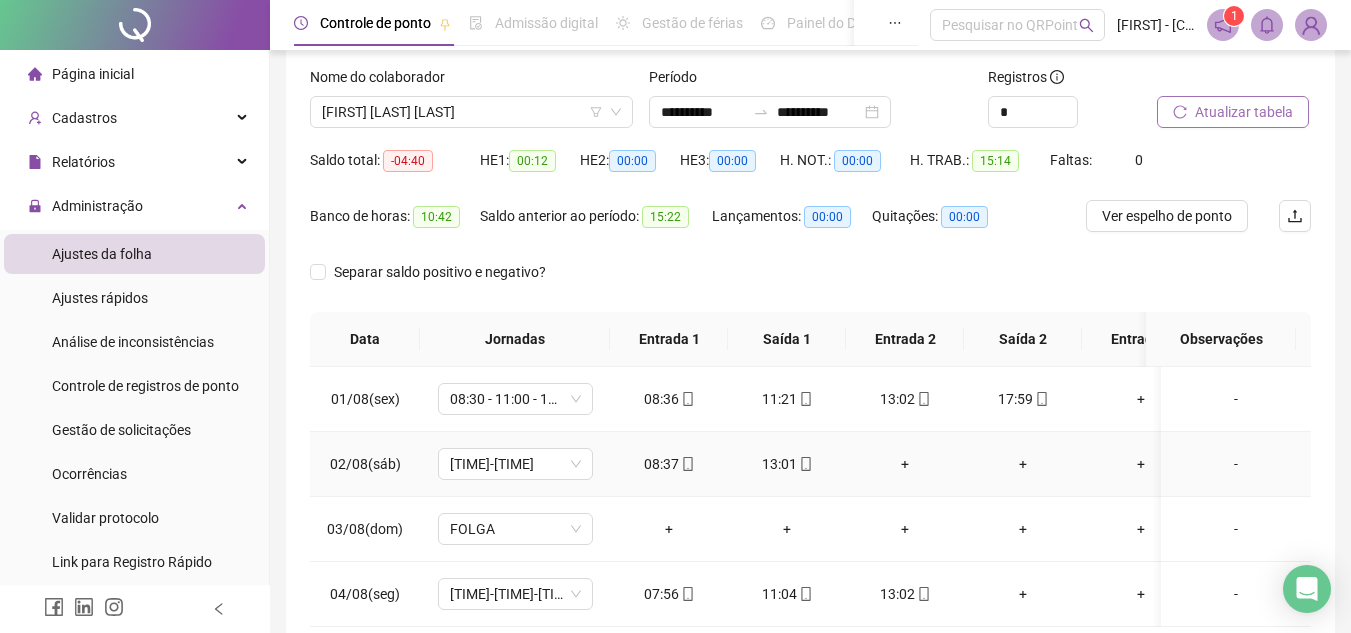 scroll, scrollTop: 0, scrollLeft: 0, axis: both 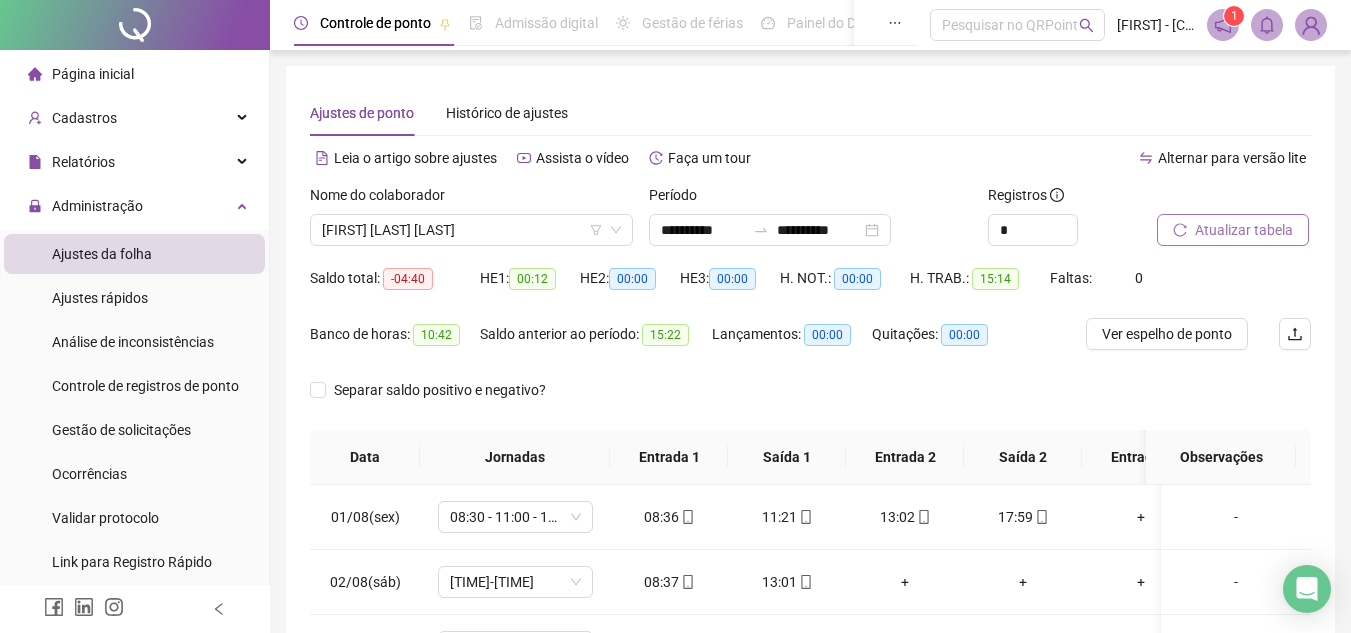 click on "Página inicial" at bounding box center [93, 74] 